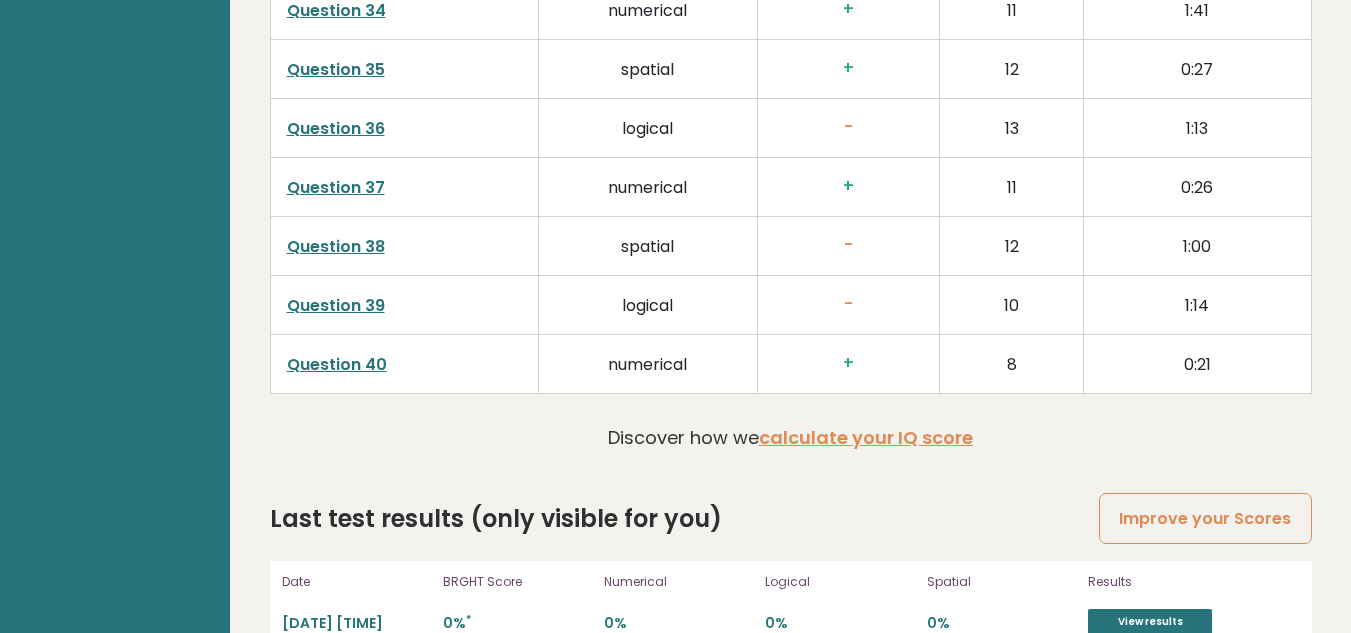 scroll, scrollTop: 5476, scrollLeft: 0, axis: vertical 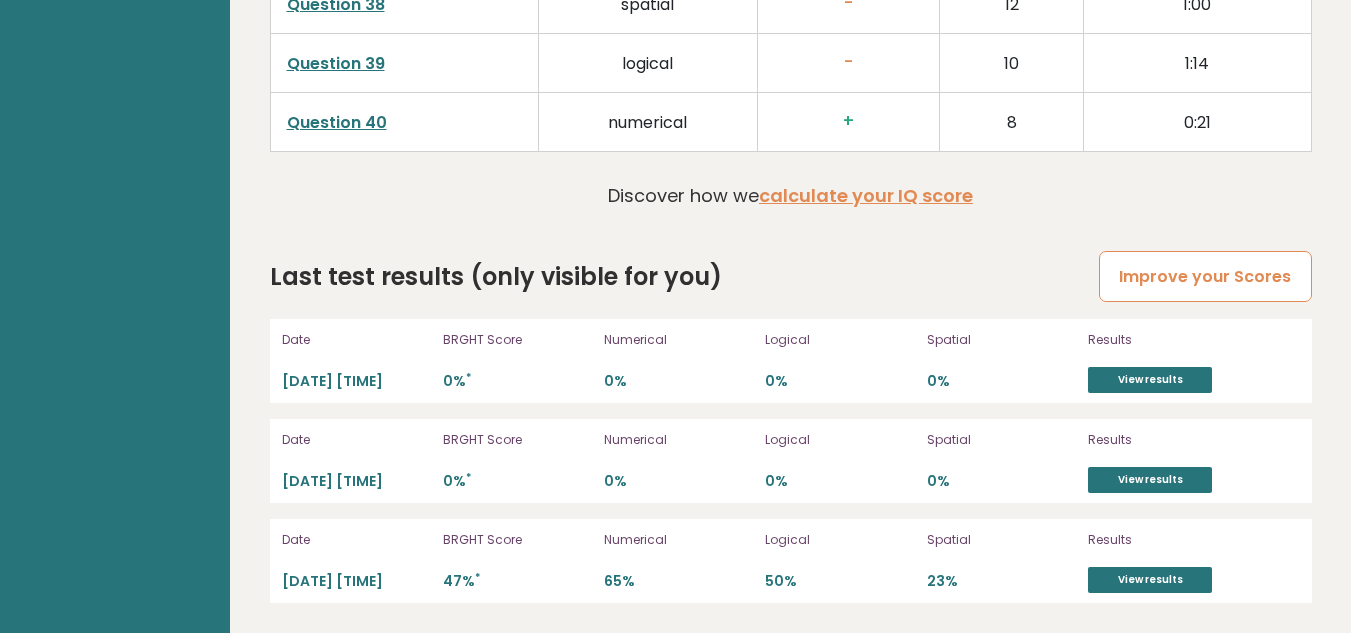 click on "Improve your Scores" at bounding box center (1205, 276) 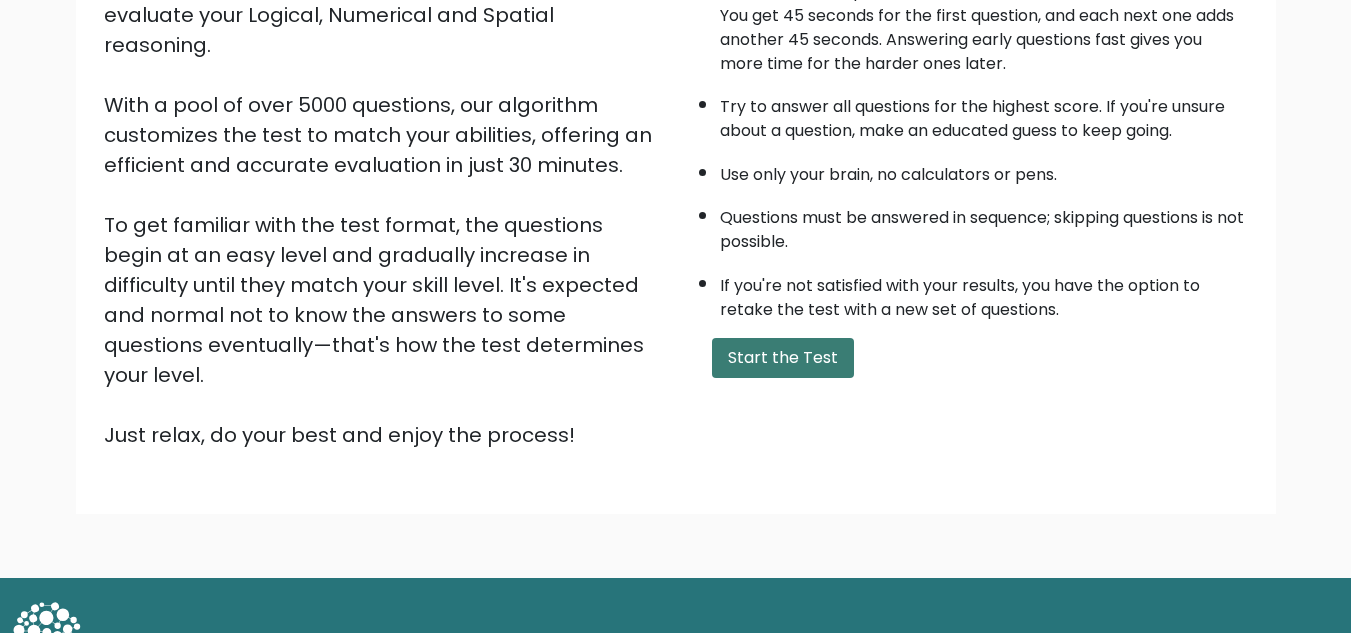 scroll, scrollTop: 283, scrollLeft: 0, axis: vertical 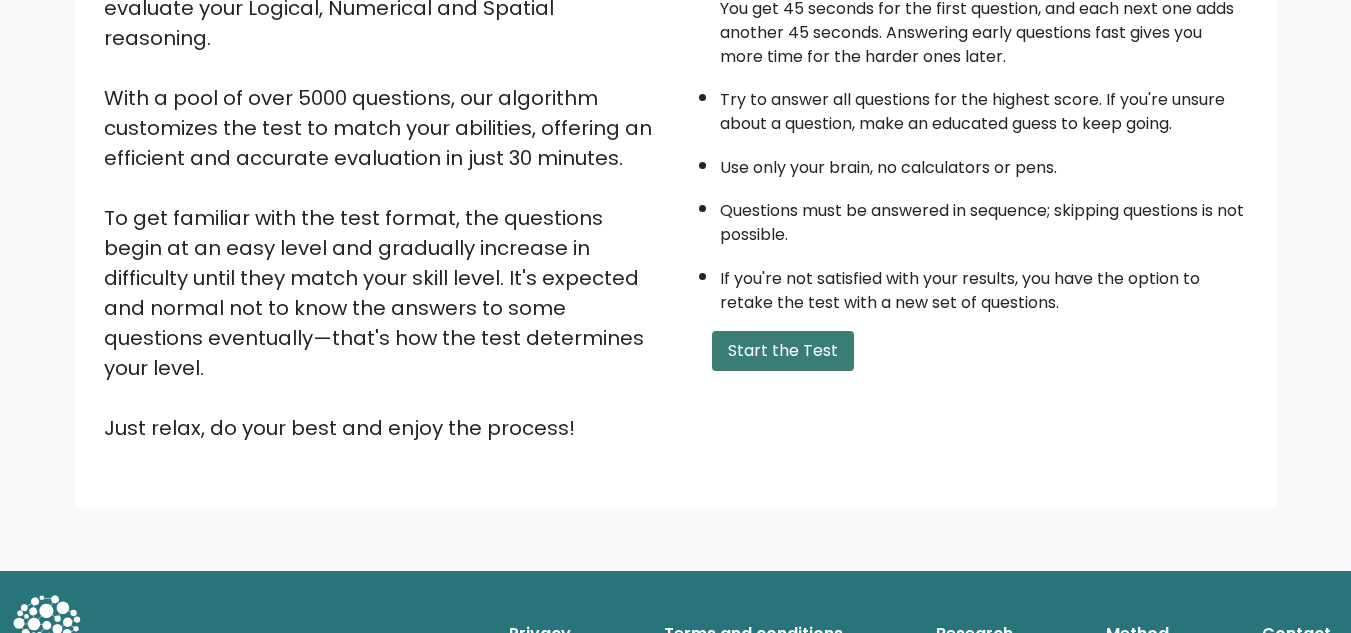 click on "Start the Test" at bounding box center (783, 351) 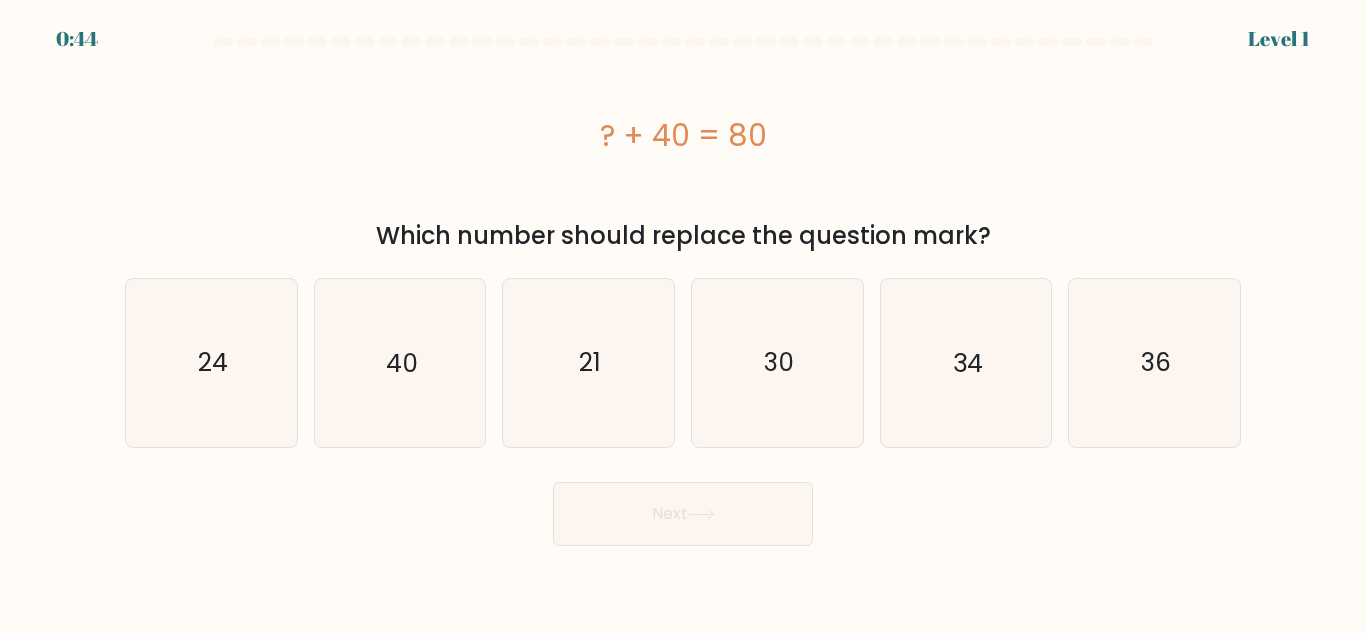 scroll, scrollTop: 0, scrollLeft: 0, axis: both 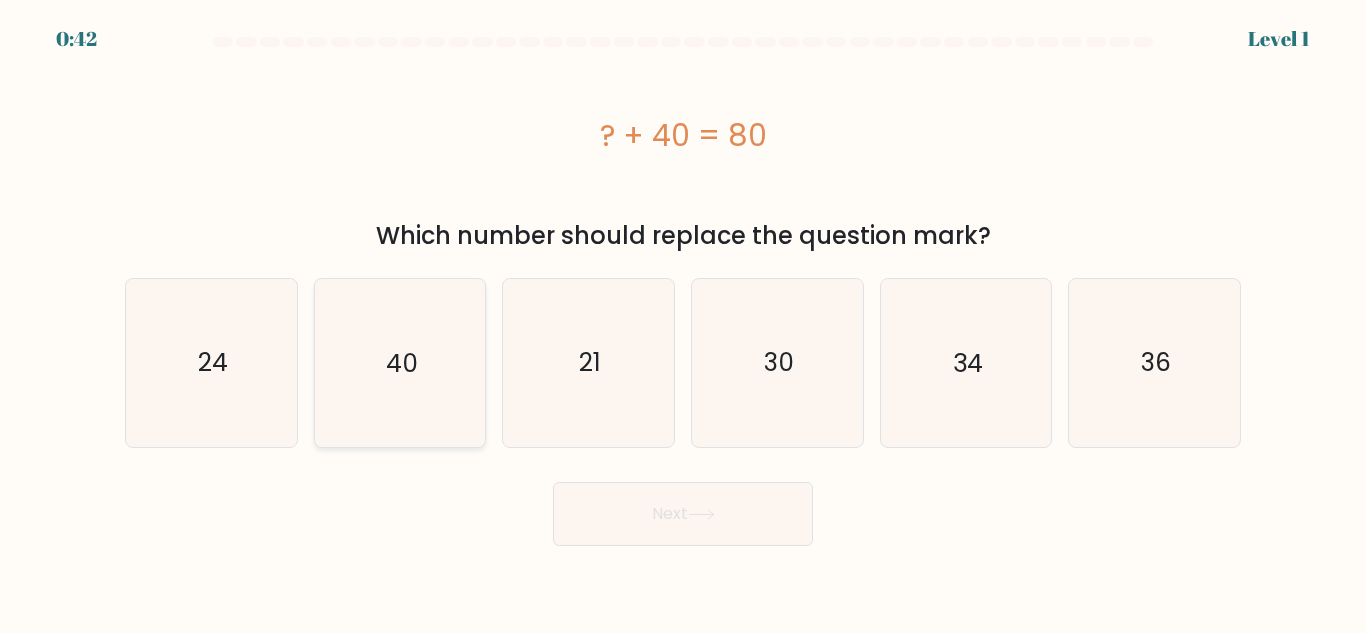 click on "40" at bounding box center [399, 362] 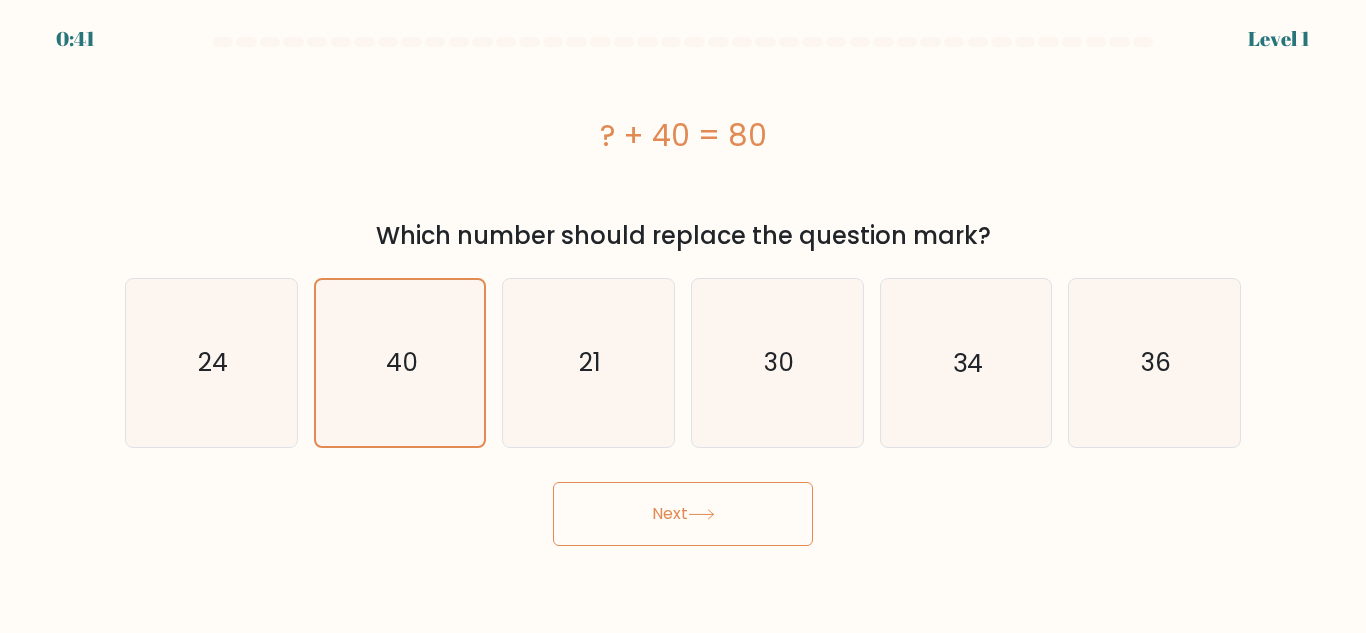 click on "Next" at bounding box center (683, 514) 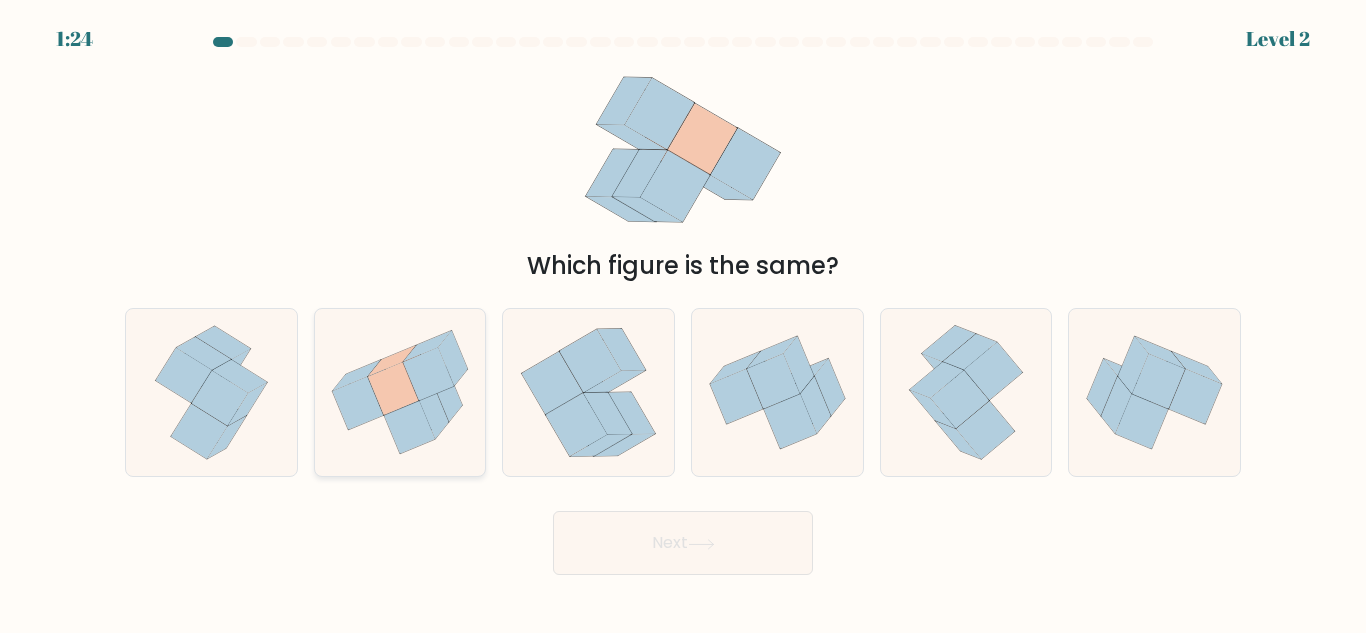 click at bounding box center (409, 427) 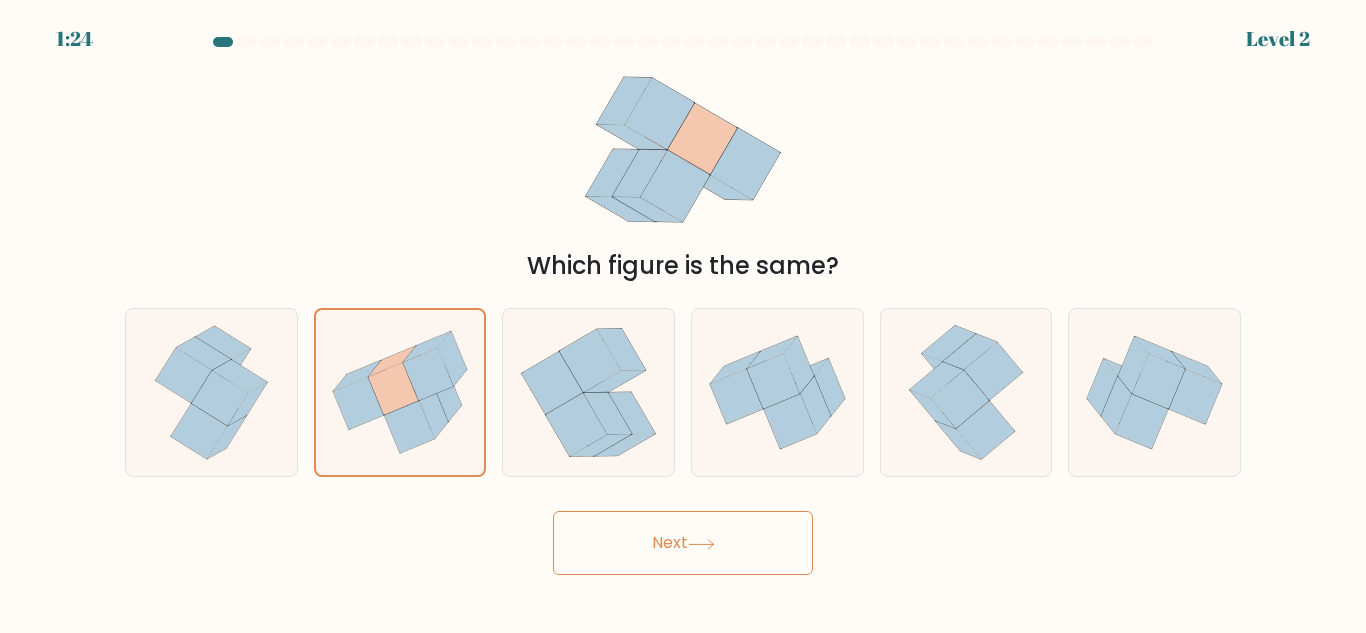 click on "Next" at bounding box center [683, 543] 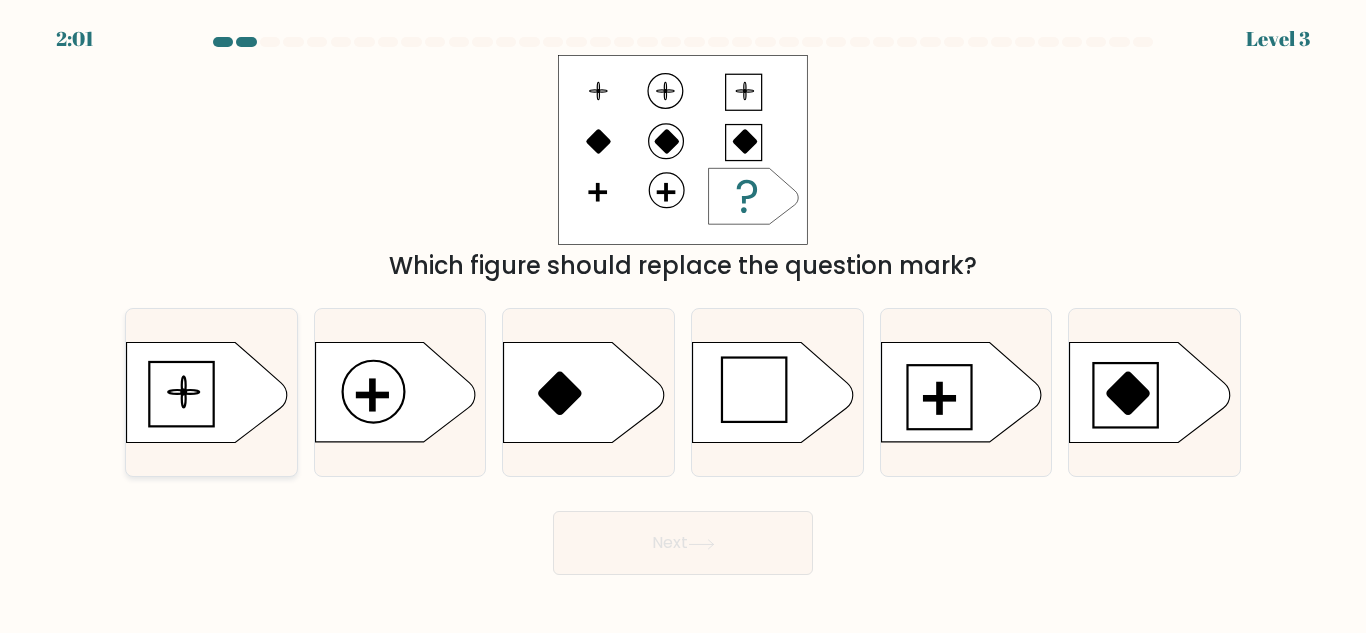click at bounding box center [207, 393] 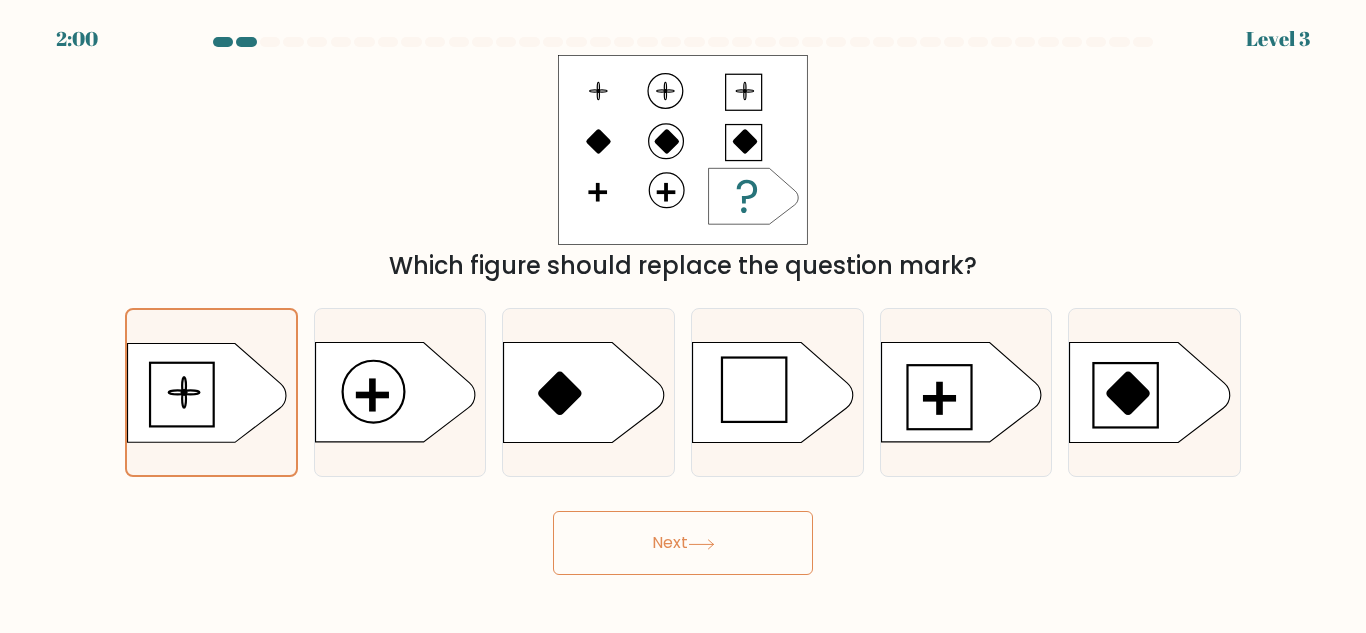 click on "Next" at bounding box center (683, 543) 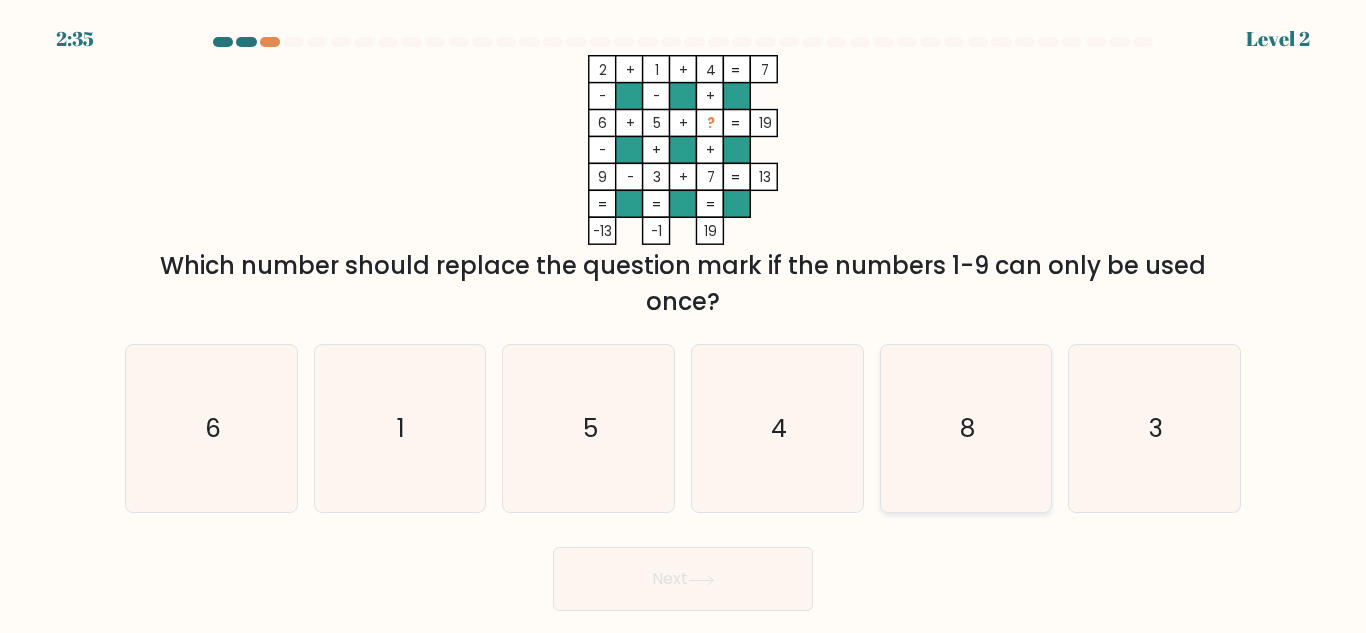 click on "8" at bounding box center (965, 428) 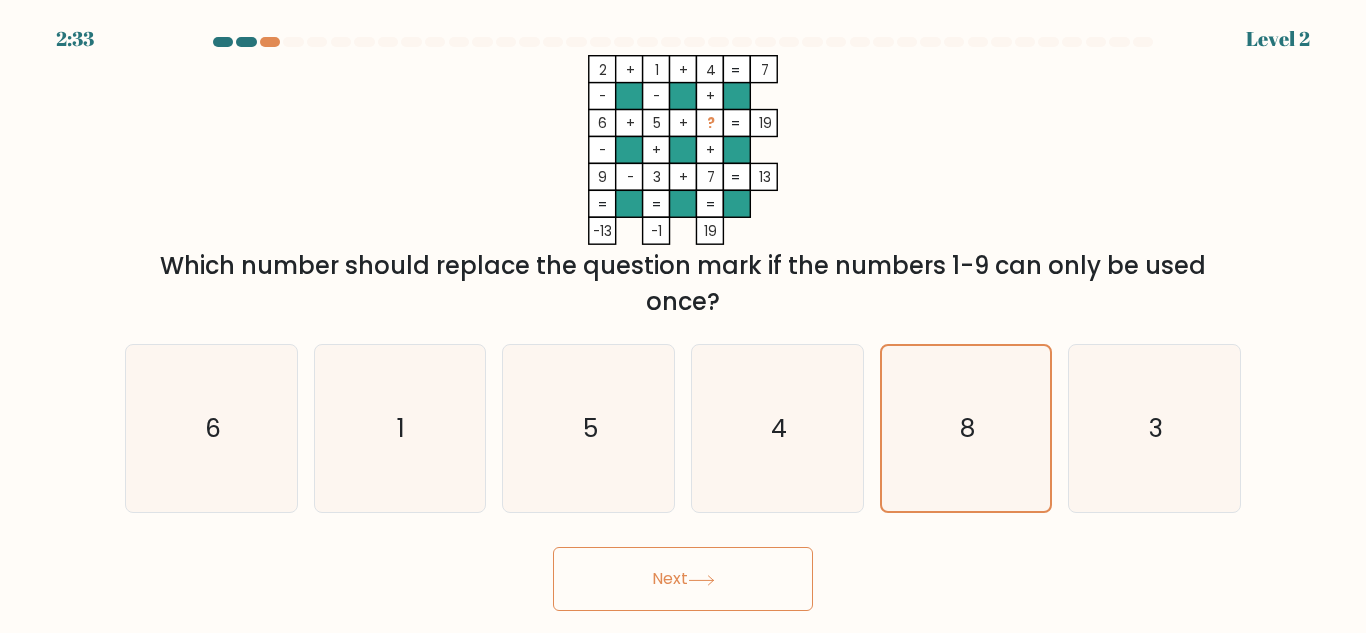 click on "Next" at bounding box center [683, 579] 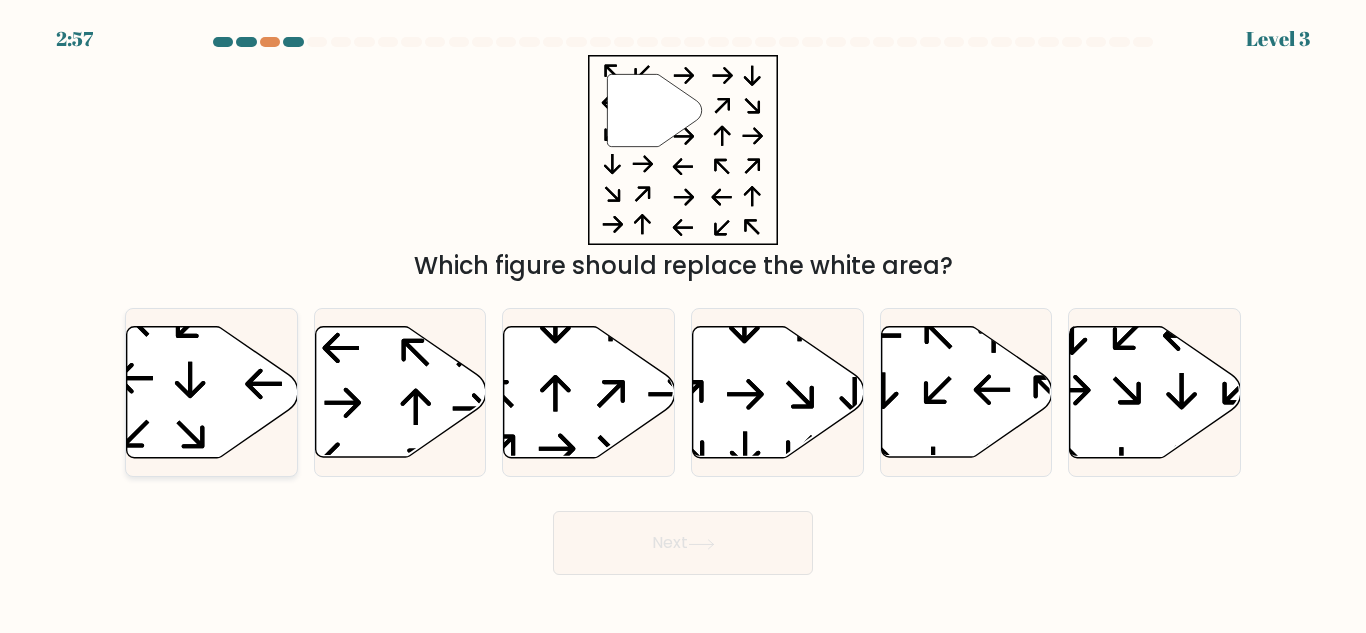 click at bounding box center (212, 392) 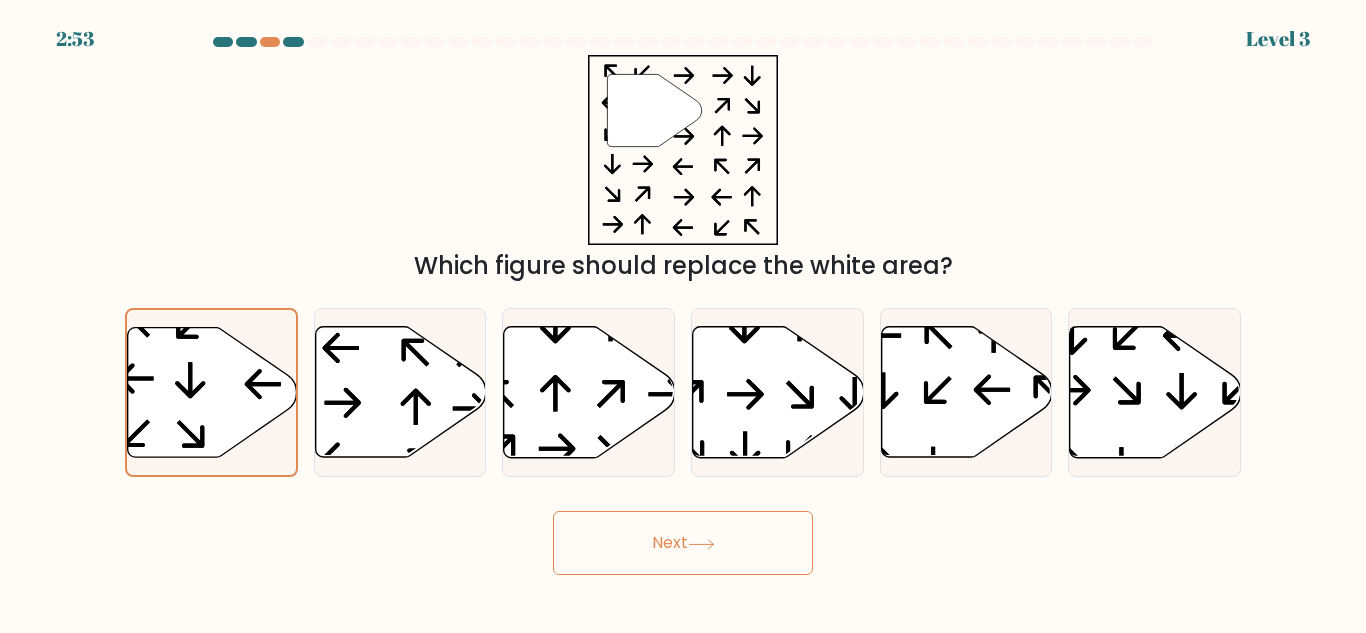 click on "Next" at bounding box center (683, 543) 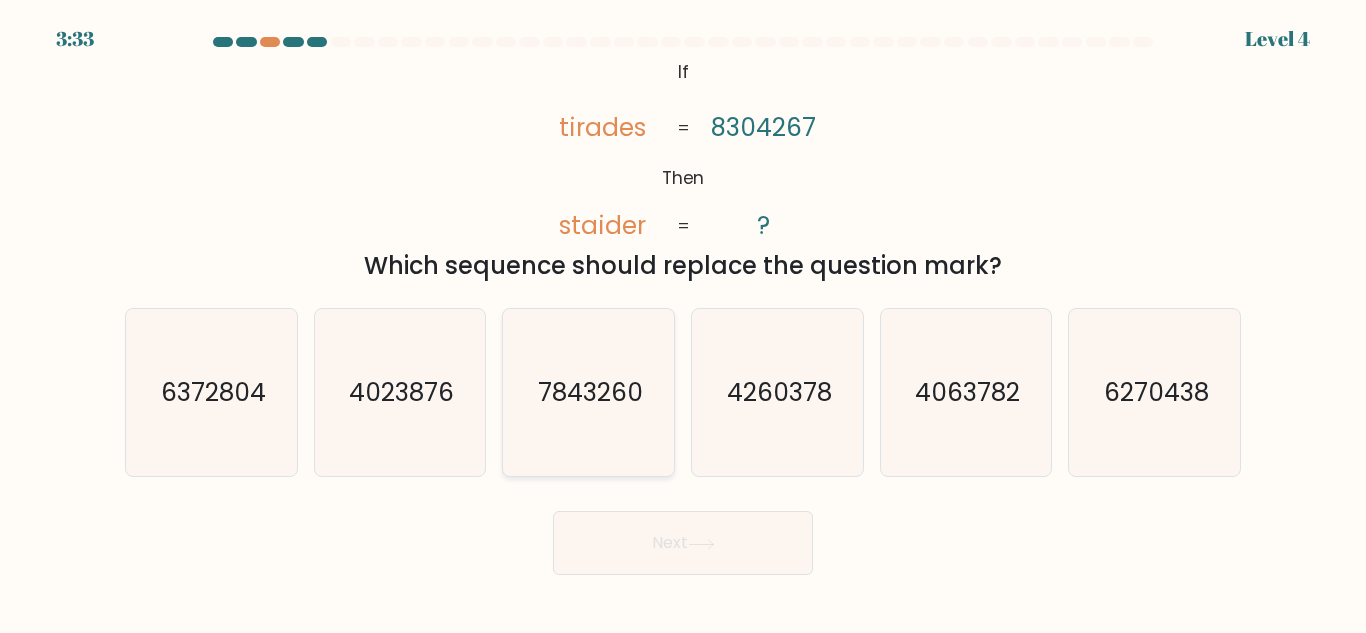 click on "7843260" at bounding box center (588, 392) 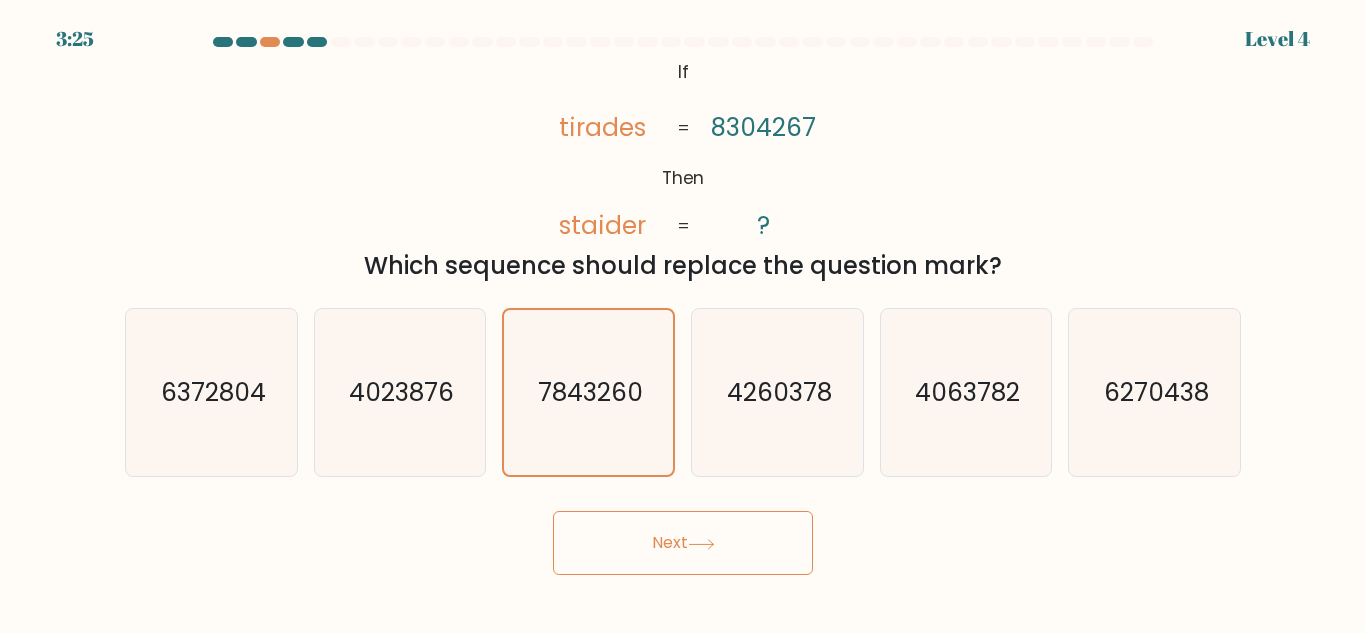 click on "Next" at bounding box center [683, 543] 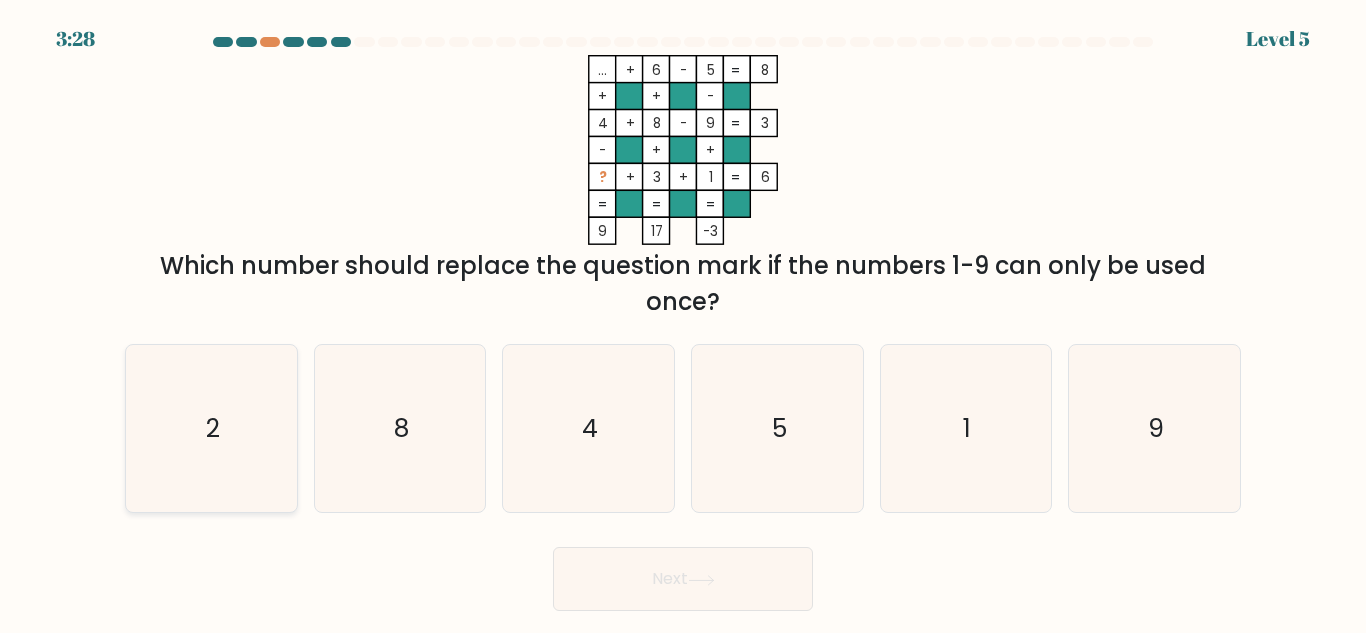 click on "2" at bounding box center (211, 428) 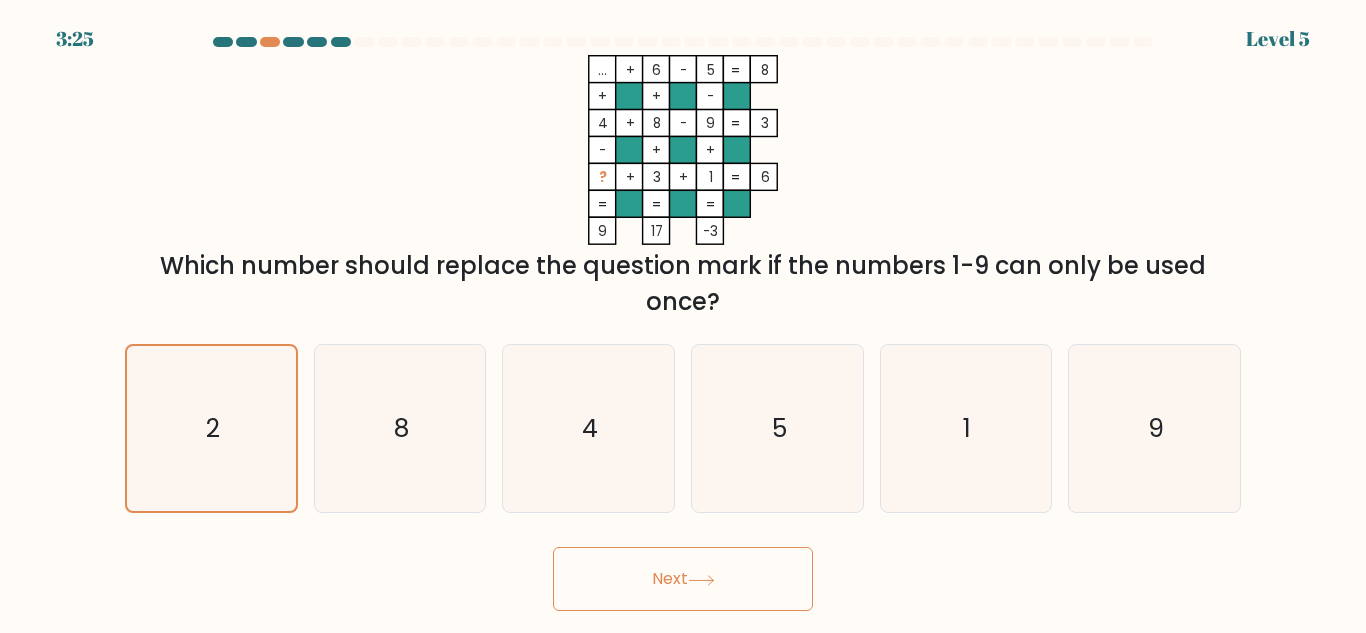 click on "Next" at bounding box center (683, 579) 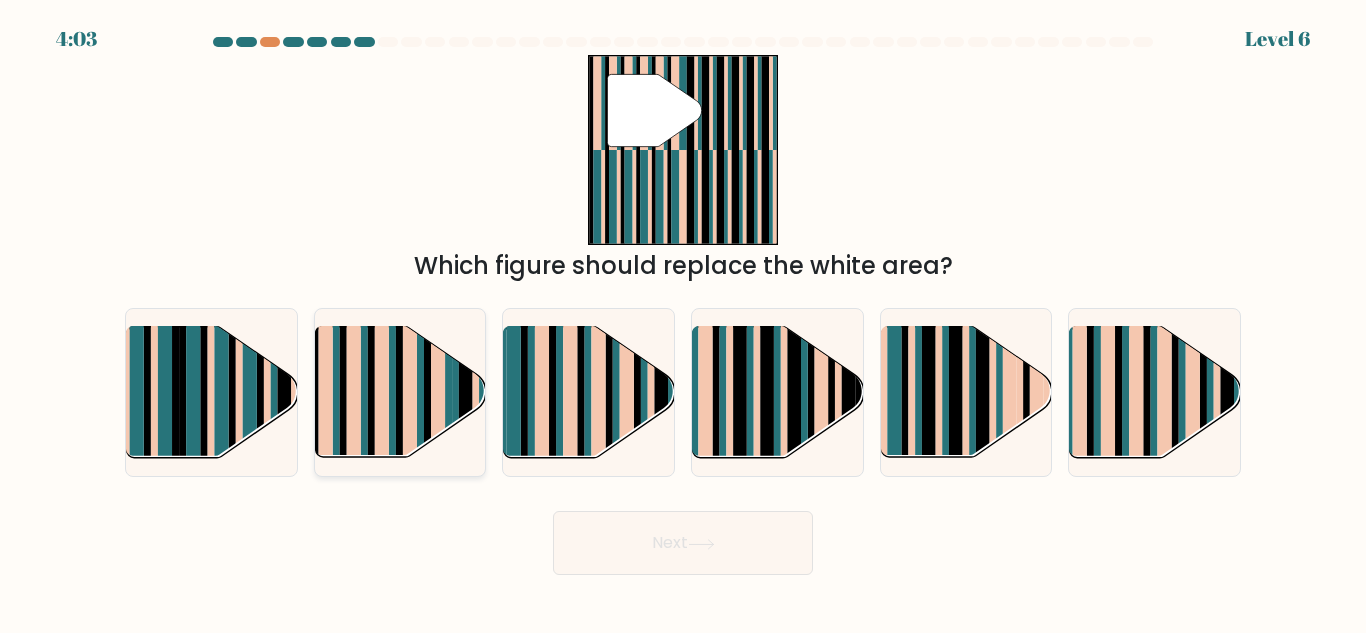 click at bounding box center (371, 378) 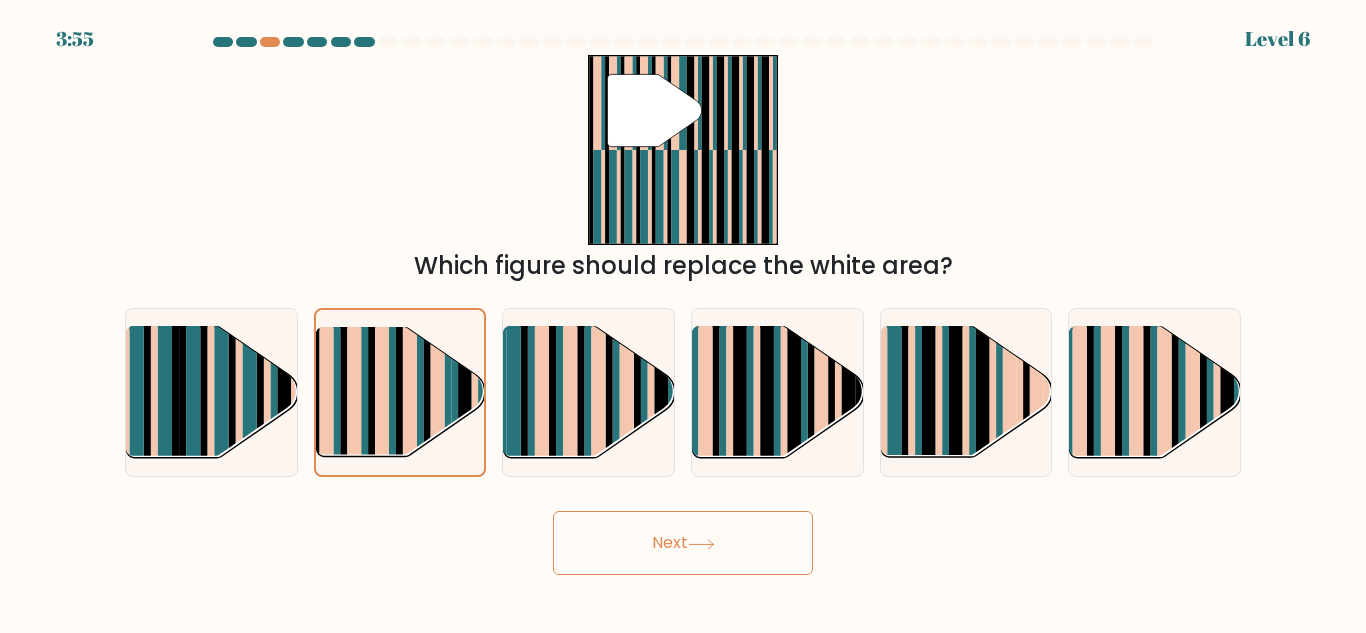 click on "Next" at bounding box center (683, 543) 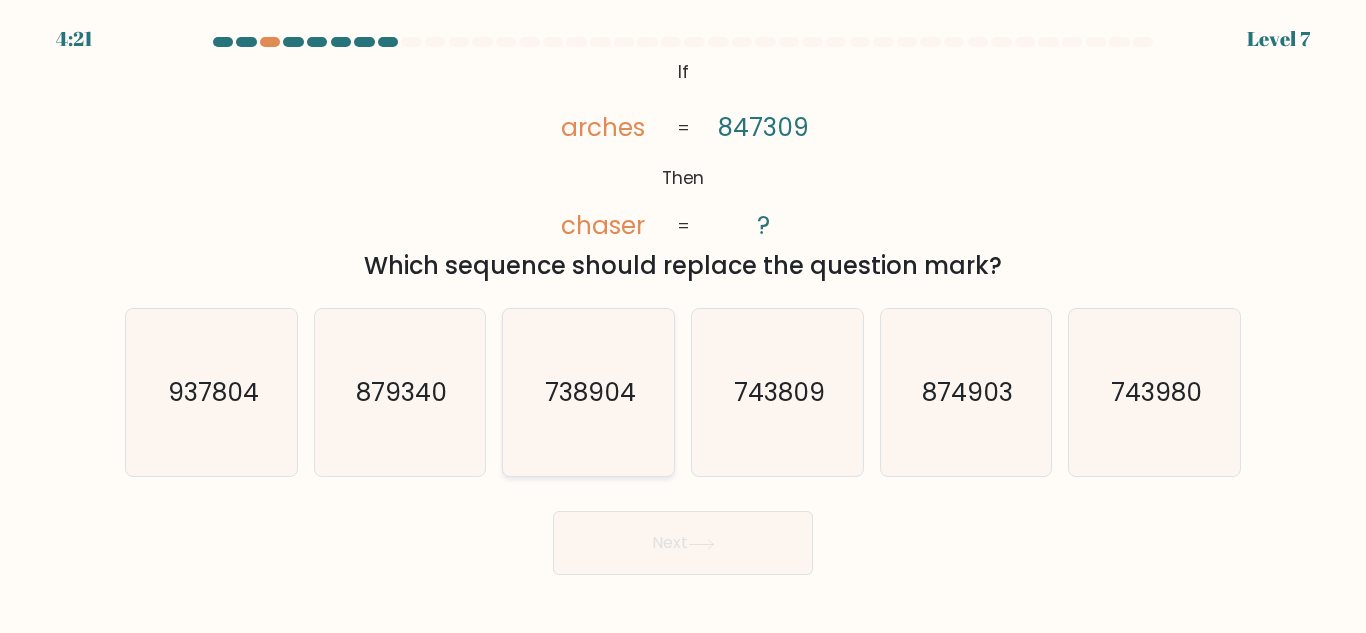 click on "738904" at bounding box center (588, 392) 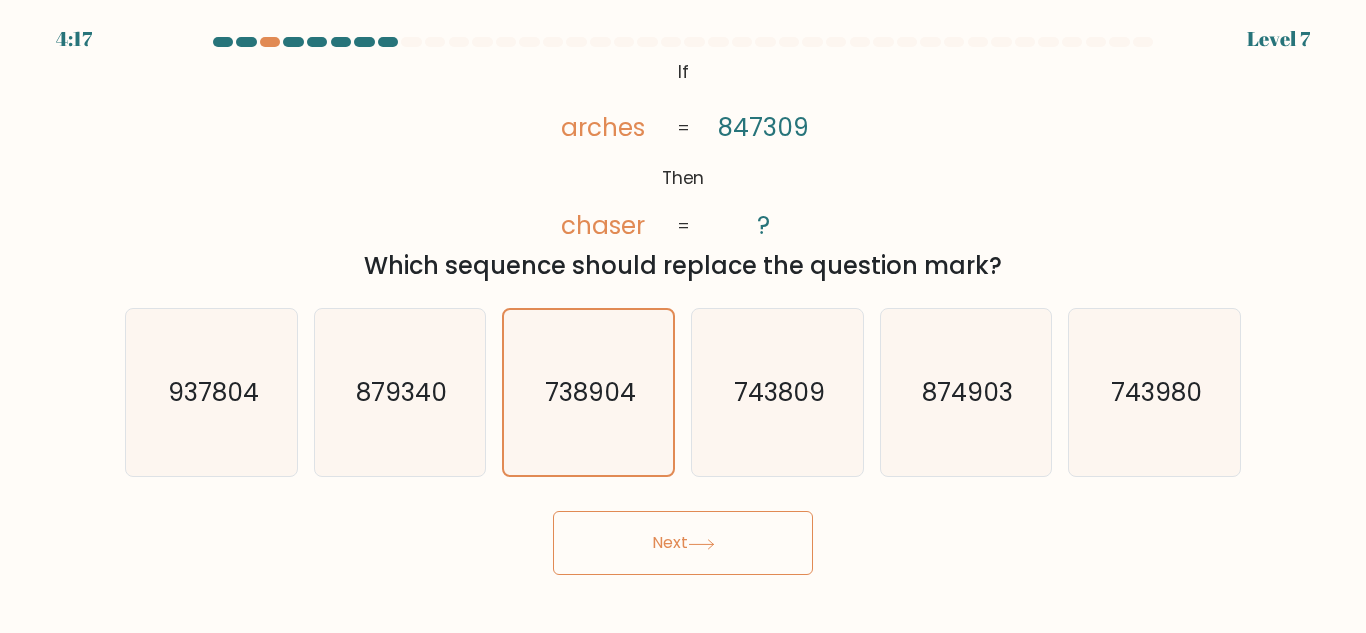 click on "Next" at bounding box center [683, 543] 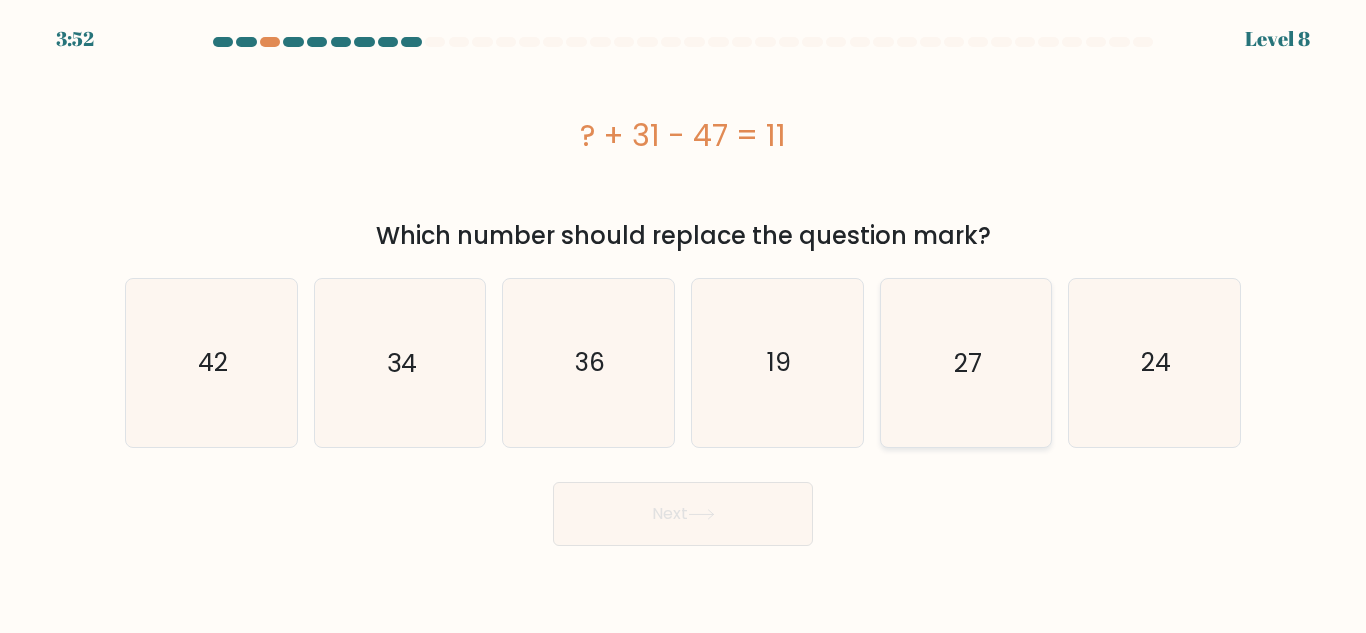click on "27" at bounding box center (965, 362) 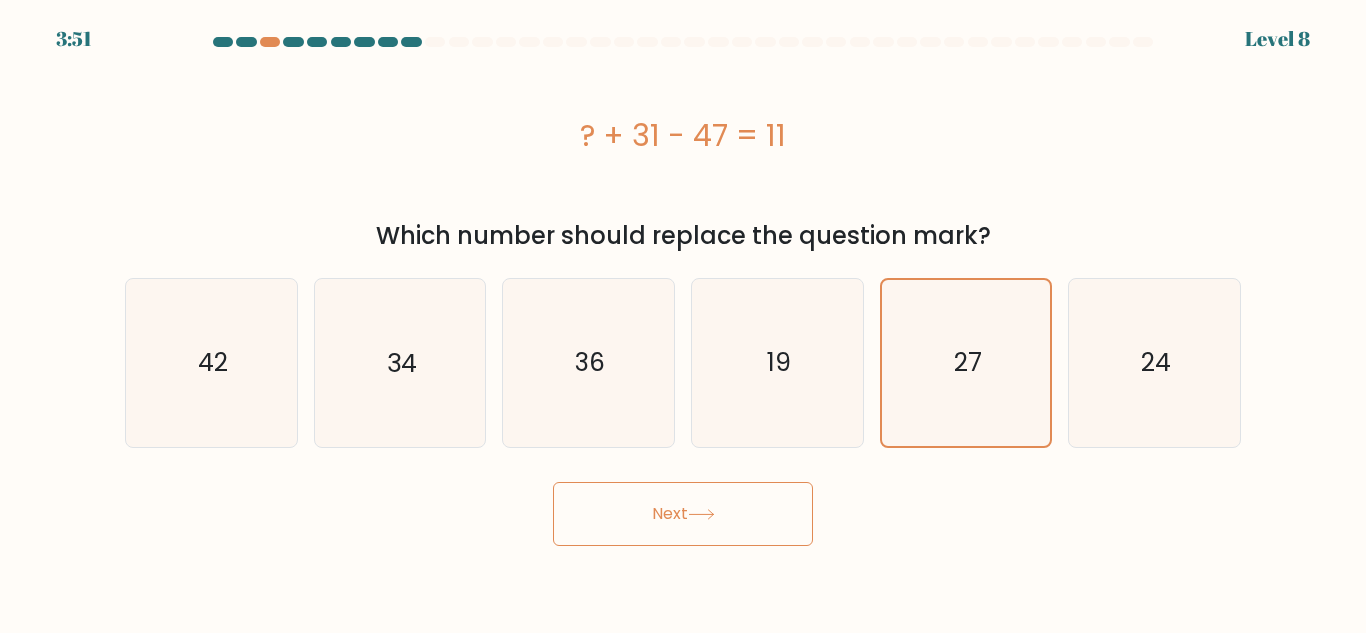 click on "Next" at bounding box center (683, 514) 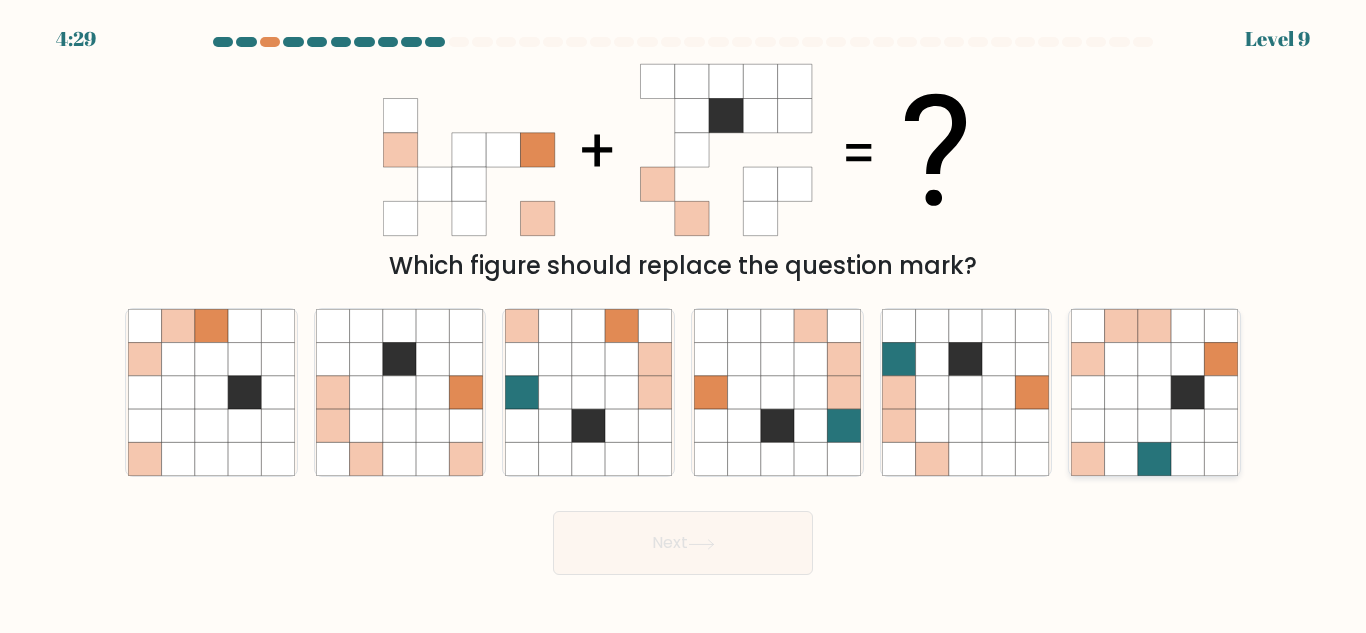 click at bounding box center (1154, 359) 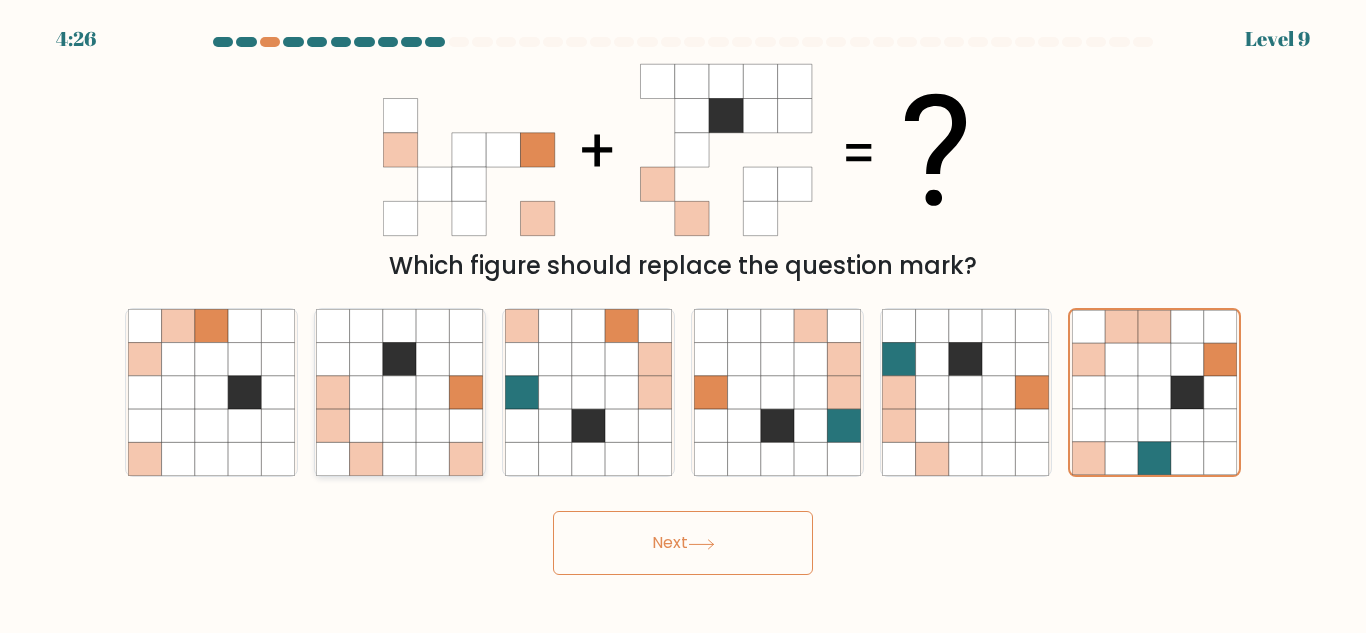 click at bounding box center [399, 459] 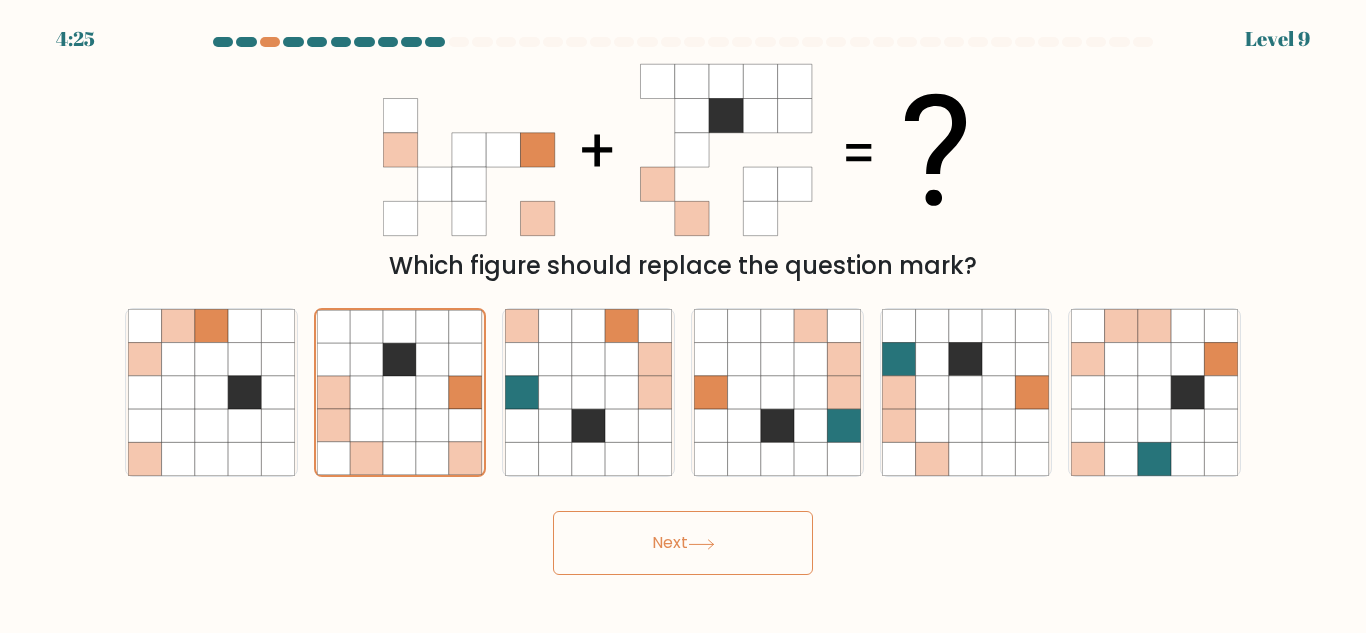 click on "Next" at bounding box center (683, 543) 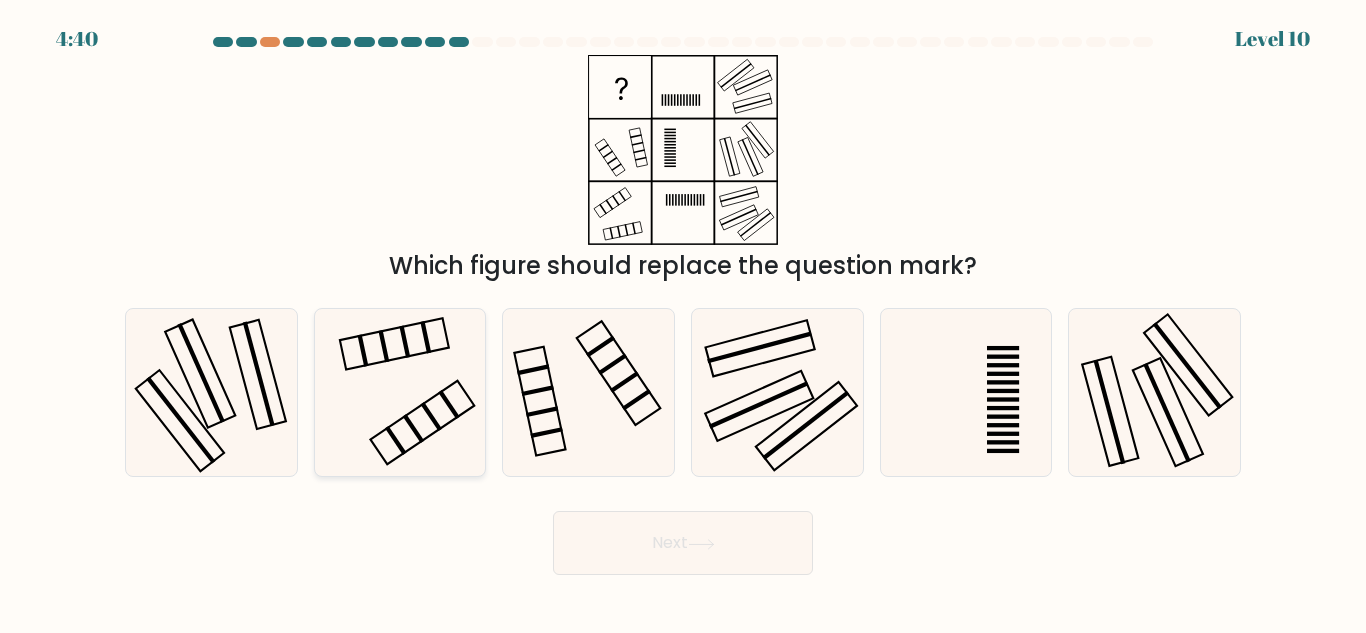 click at bounding box center [399, 392] 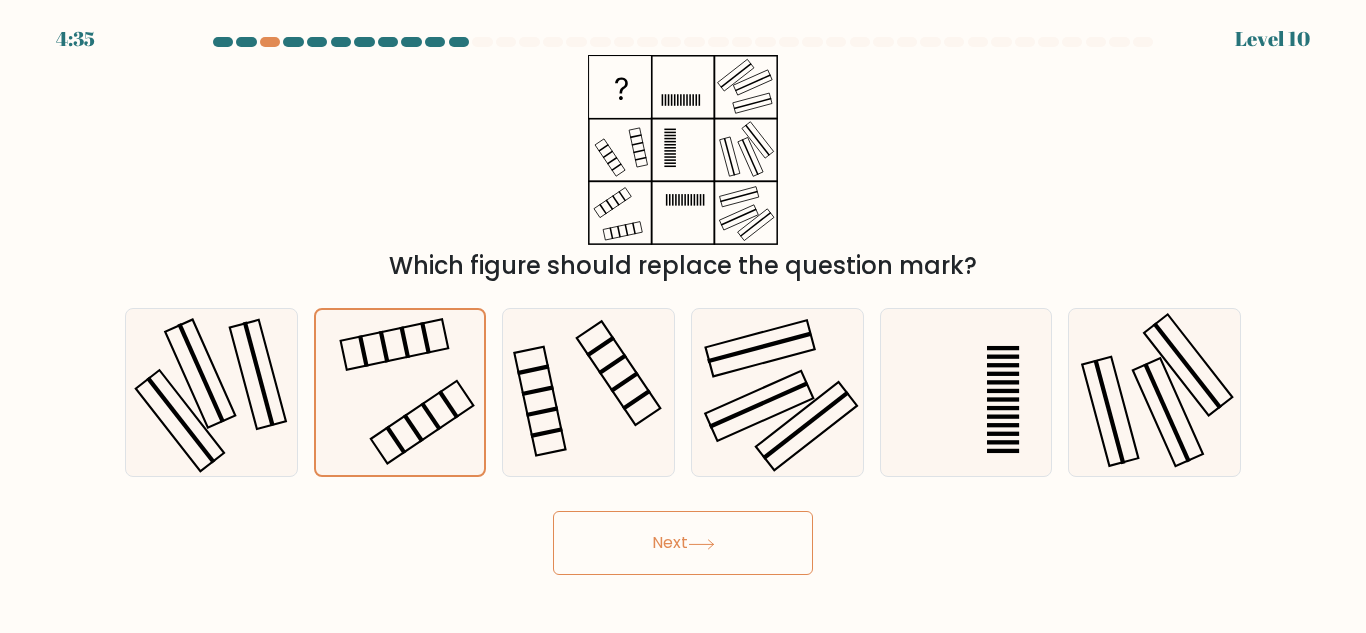 click on "Next" at bounding box center (683, 543) 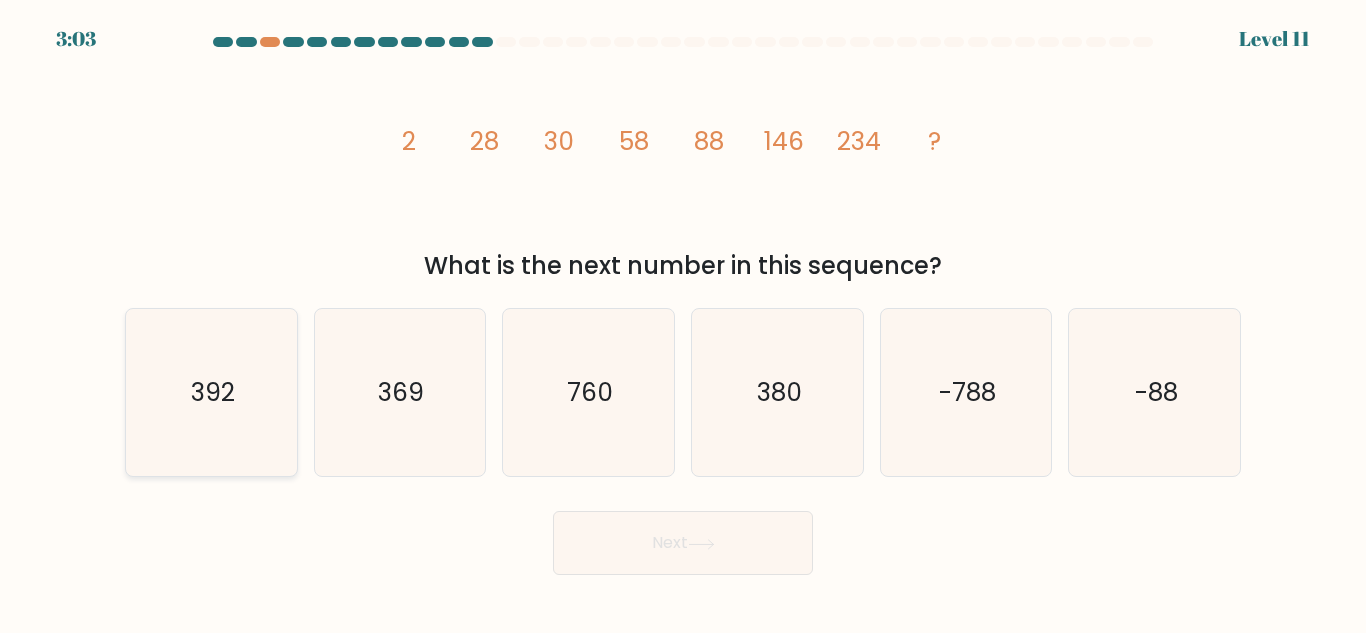 click on "392" at bounding box center (211, 392) 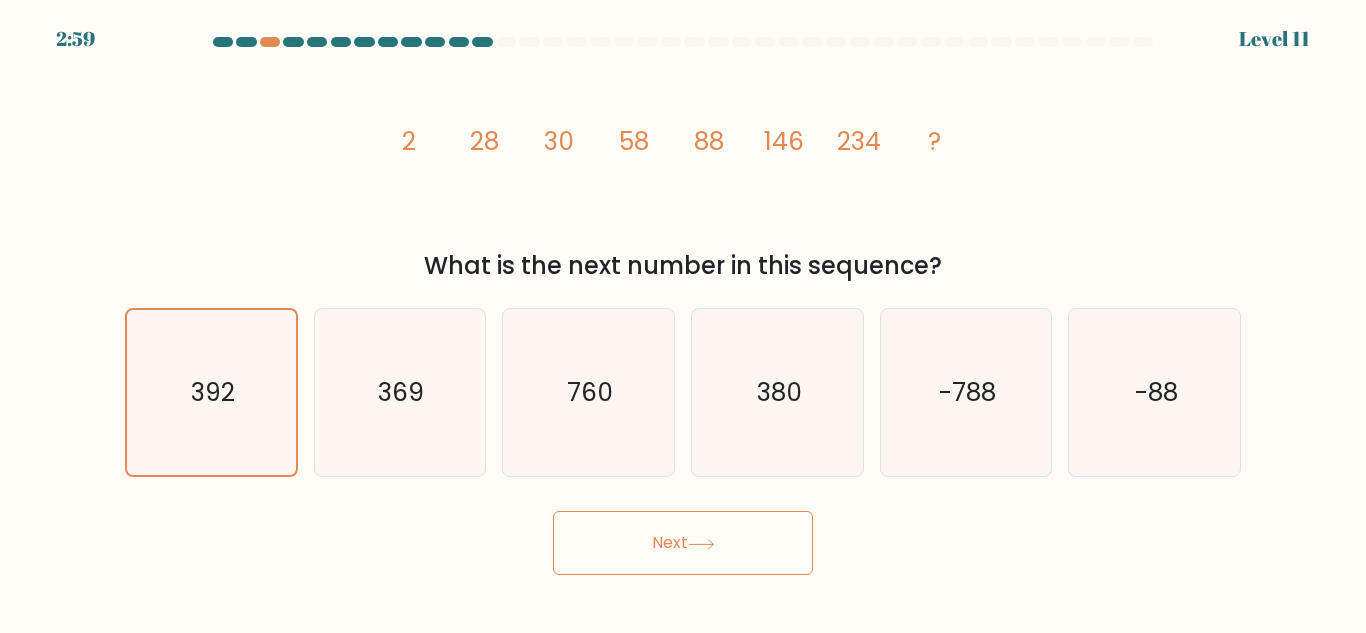 click at bounding box center (701, 544) 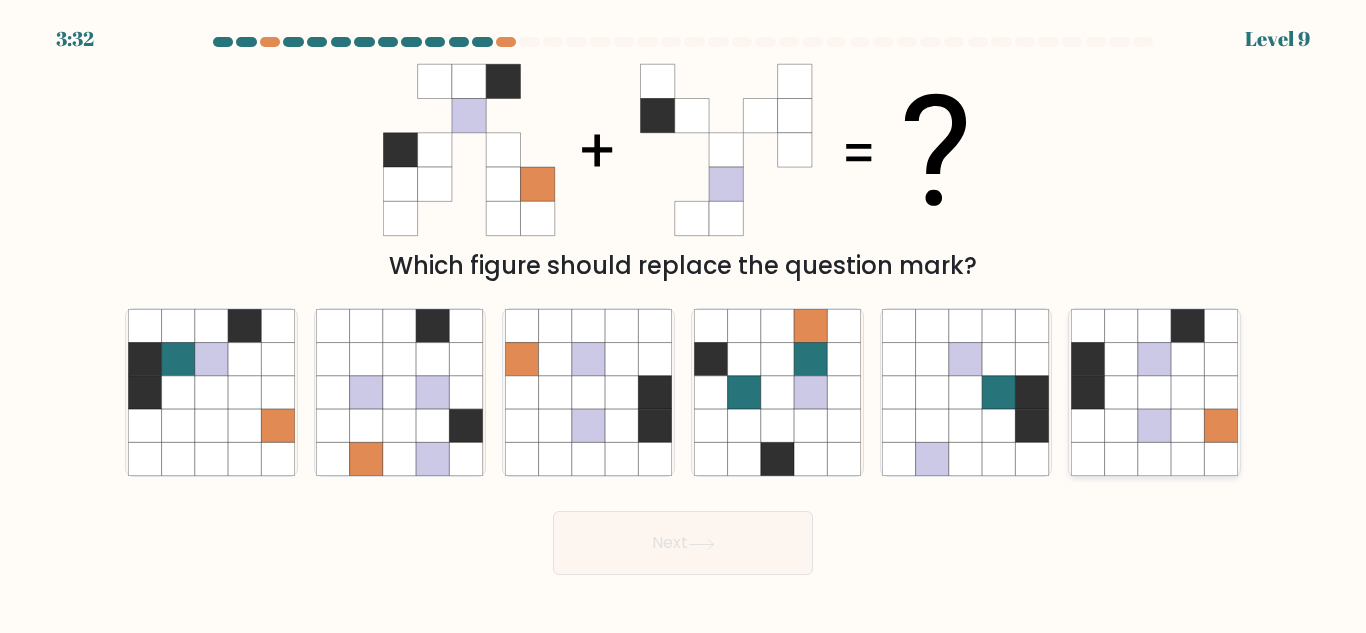 click at bounding box center [1121, 425] 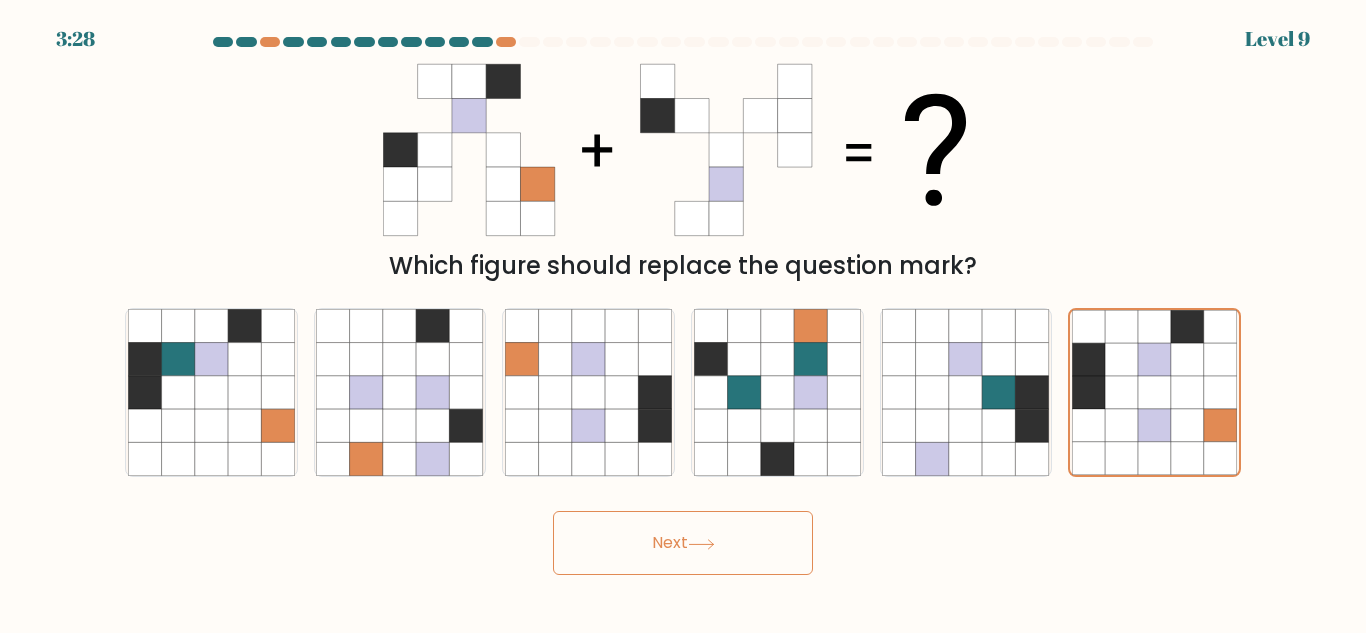 click on "Next" at bounding box center (683, 543) 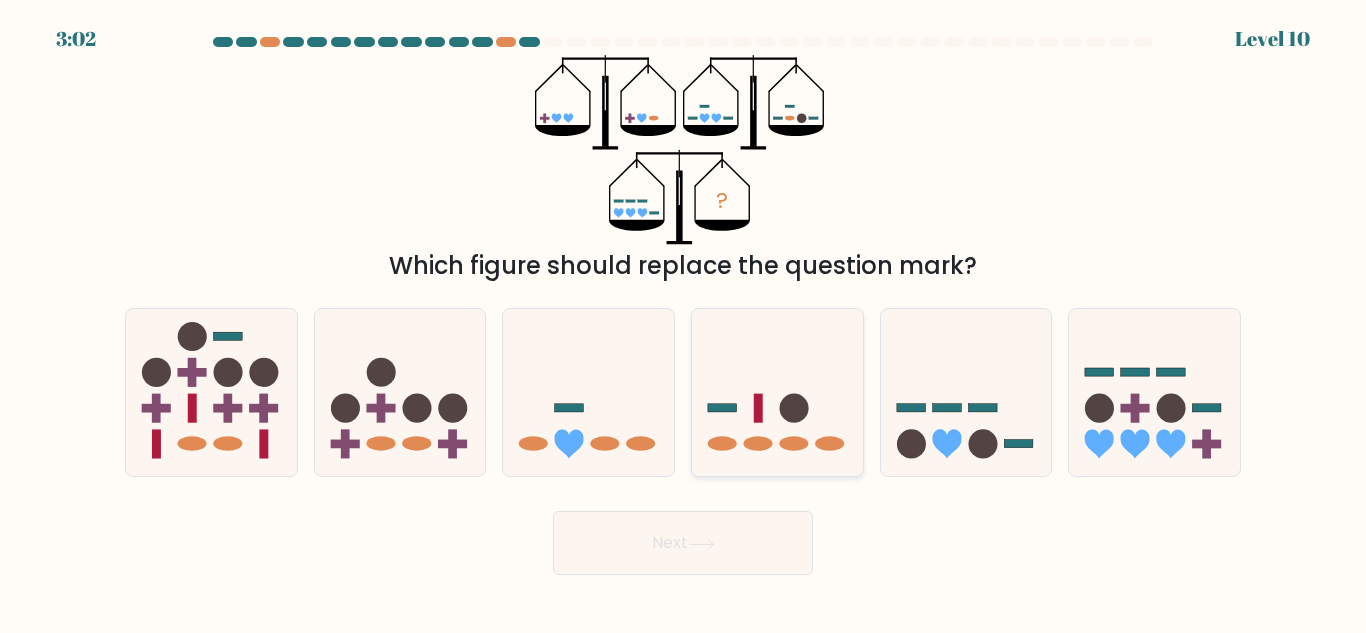 click at bounding box center [777, 392] 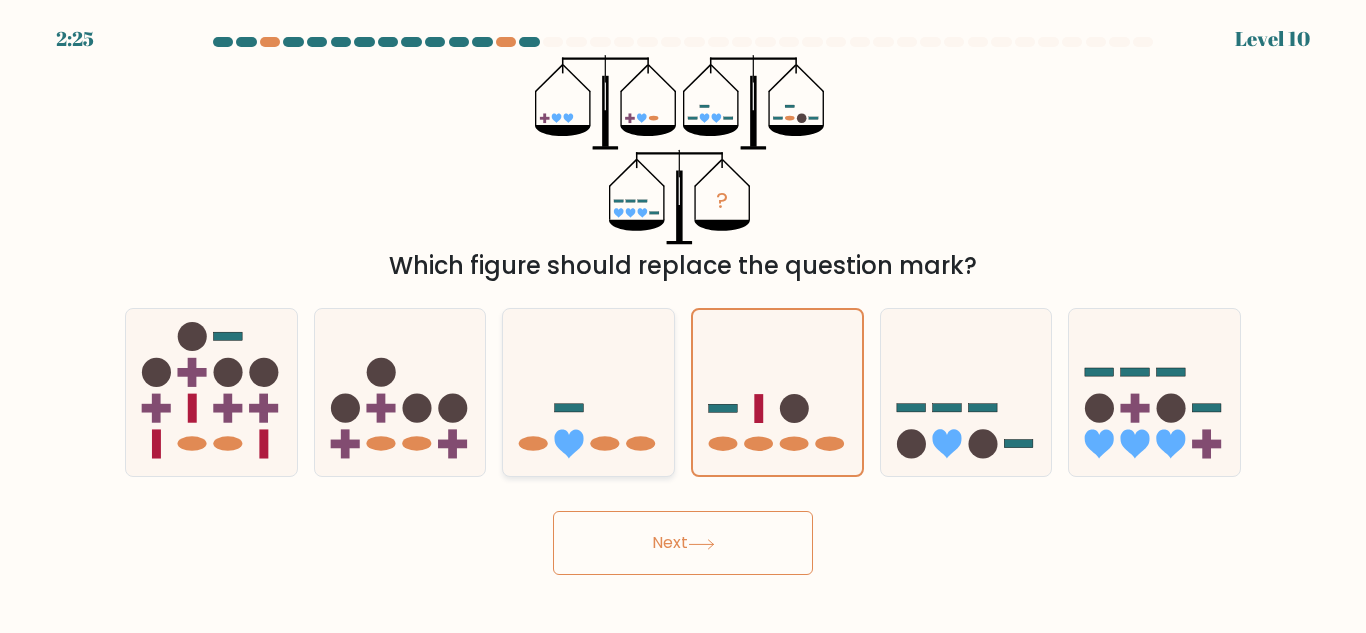 click at bounding box center [588, 392] 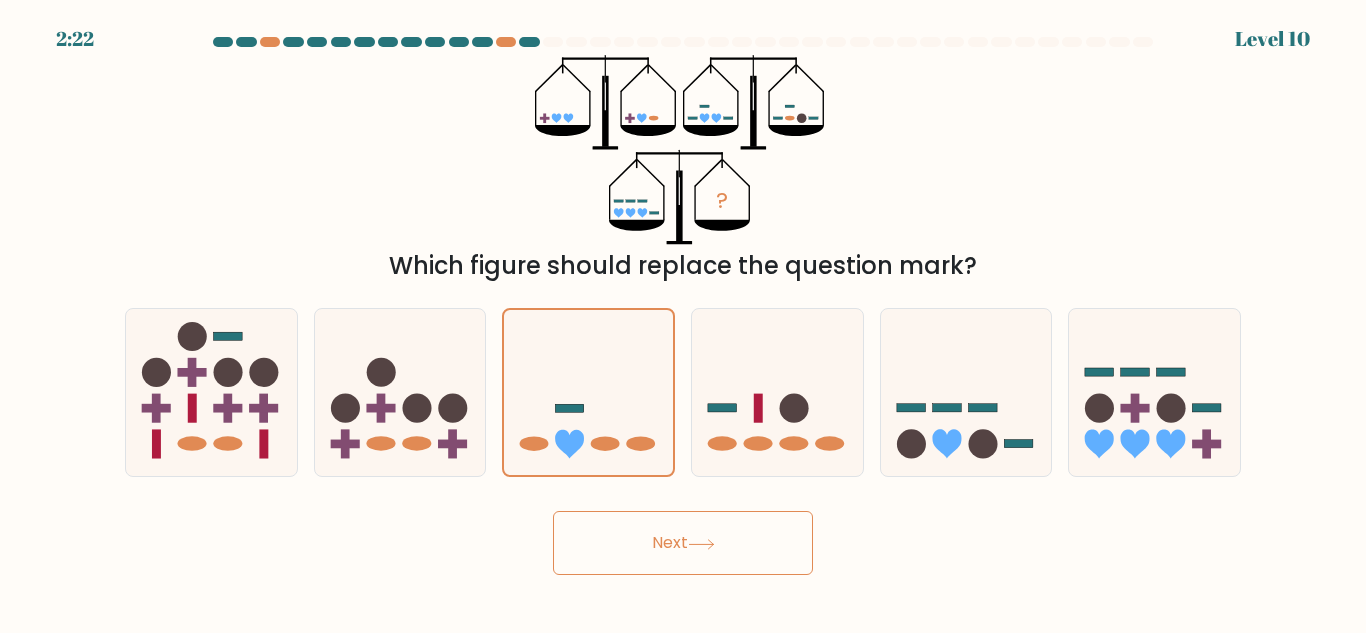 click on "Next" at bounding box center (683, 543) 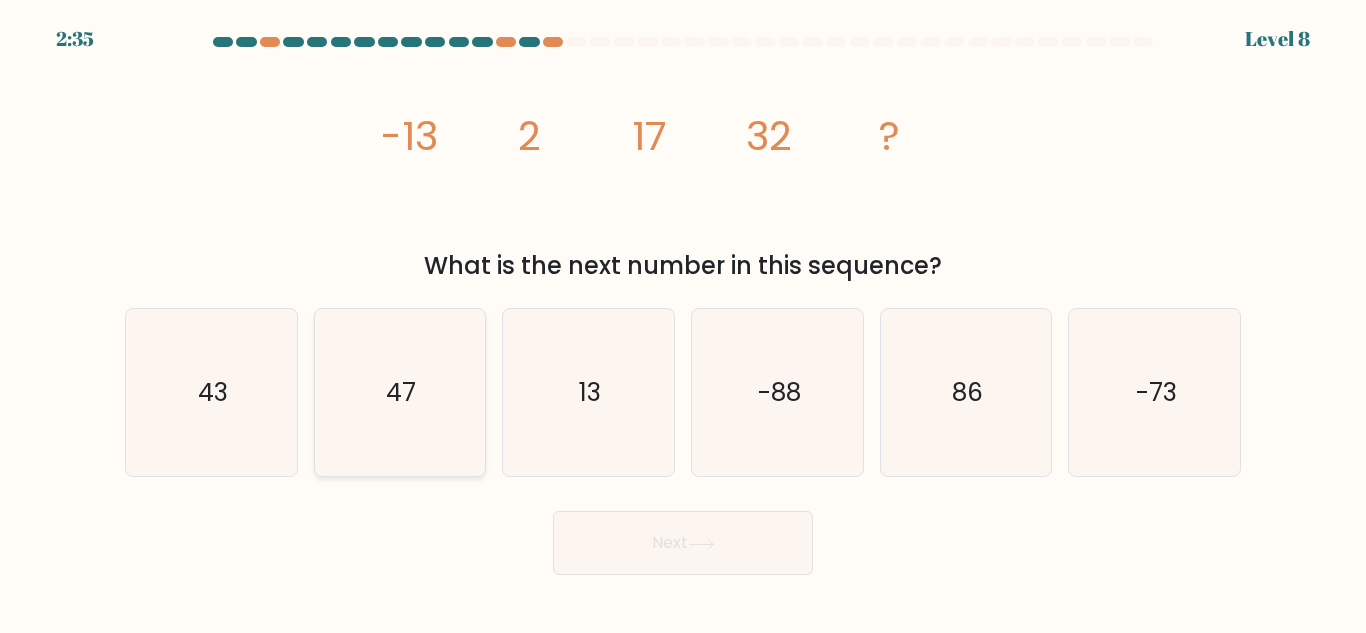click on "47" at bounding box center [399, 392] 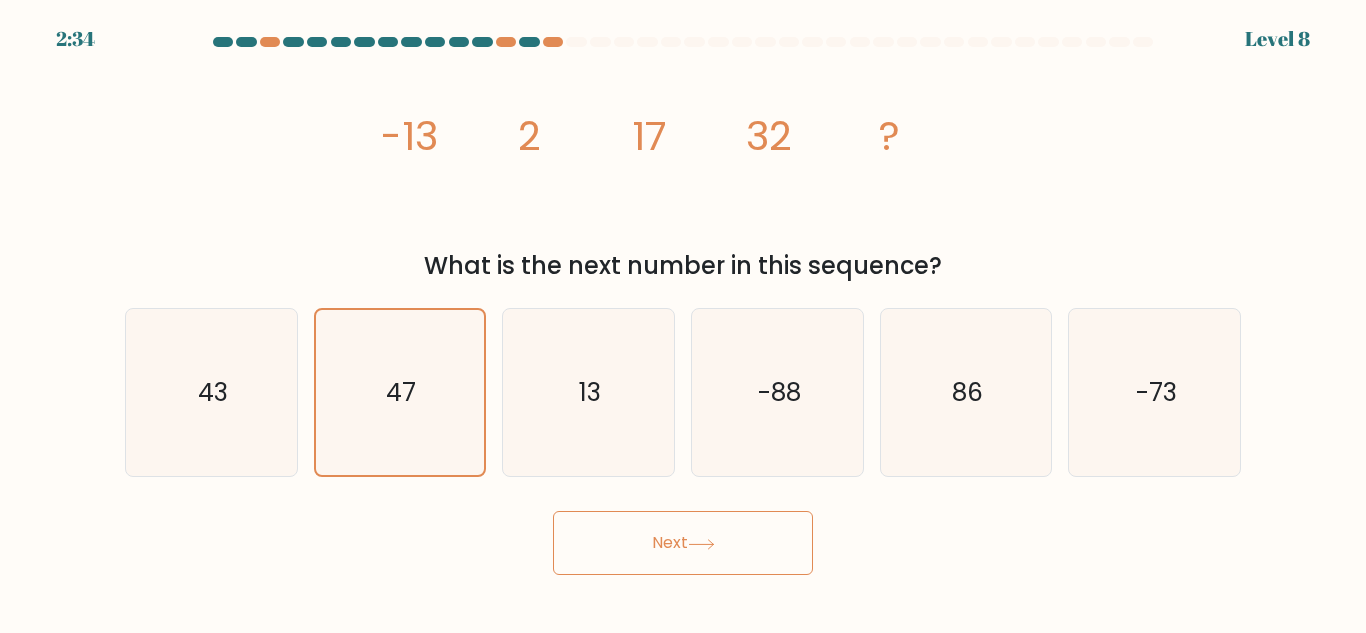 click on "Next" at bounding box center [683, 543] 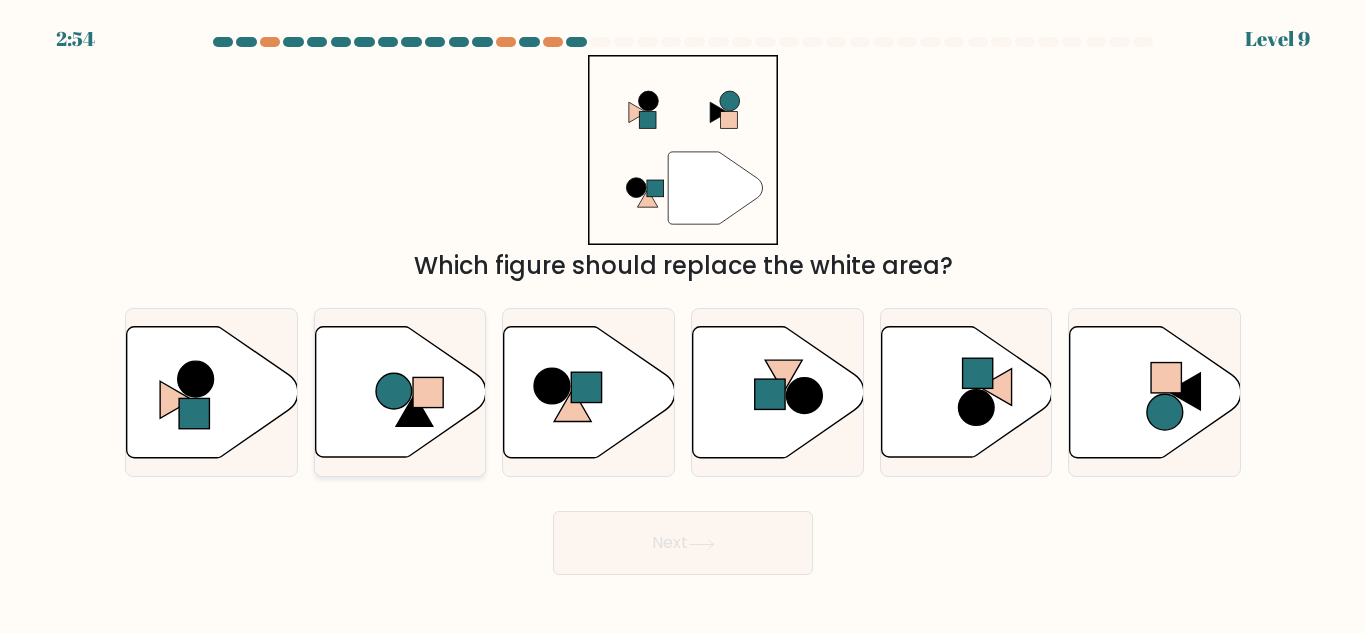 click at bounding box center (400, 392) 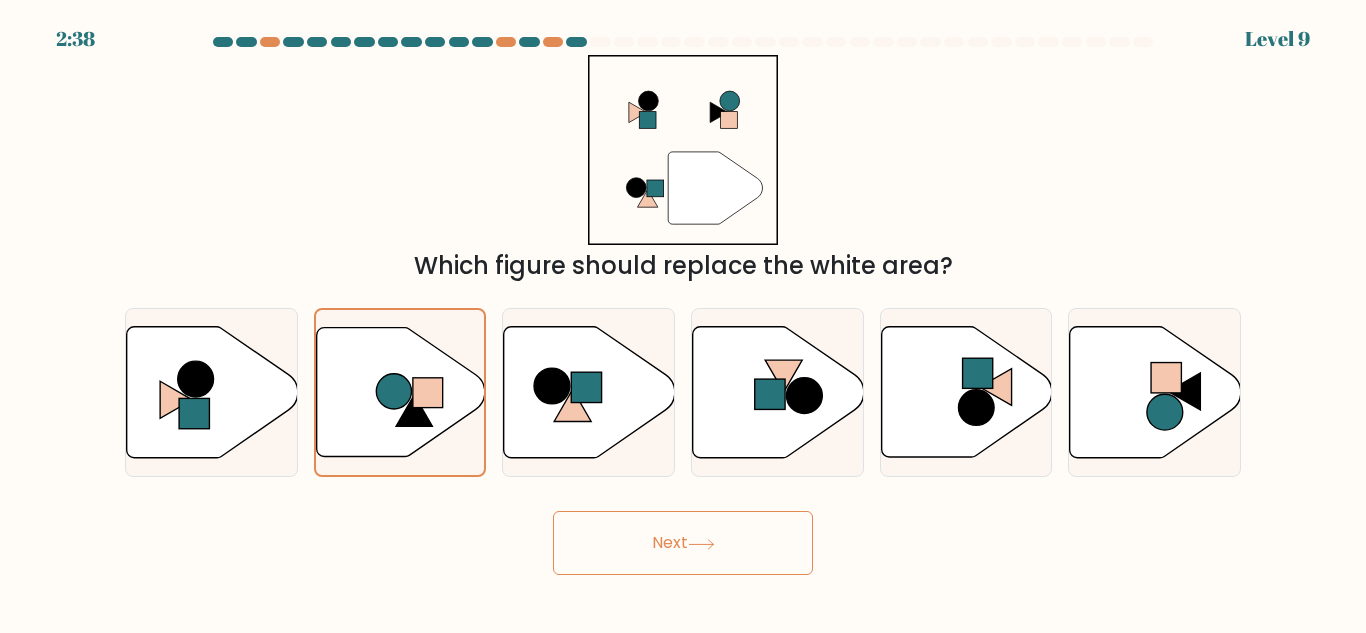 click on "Next" at bounding box center (683, 543) 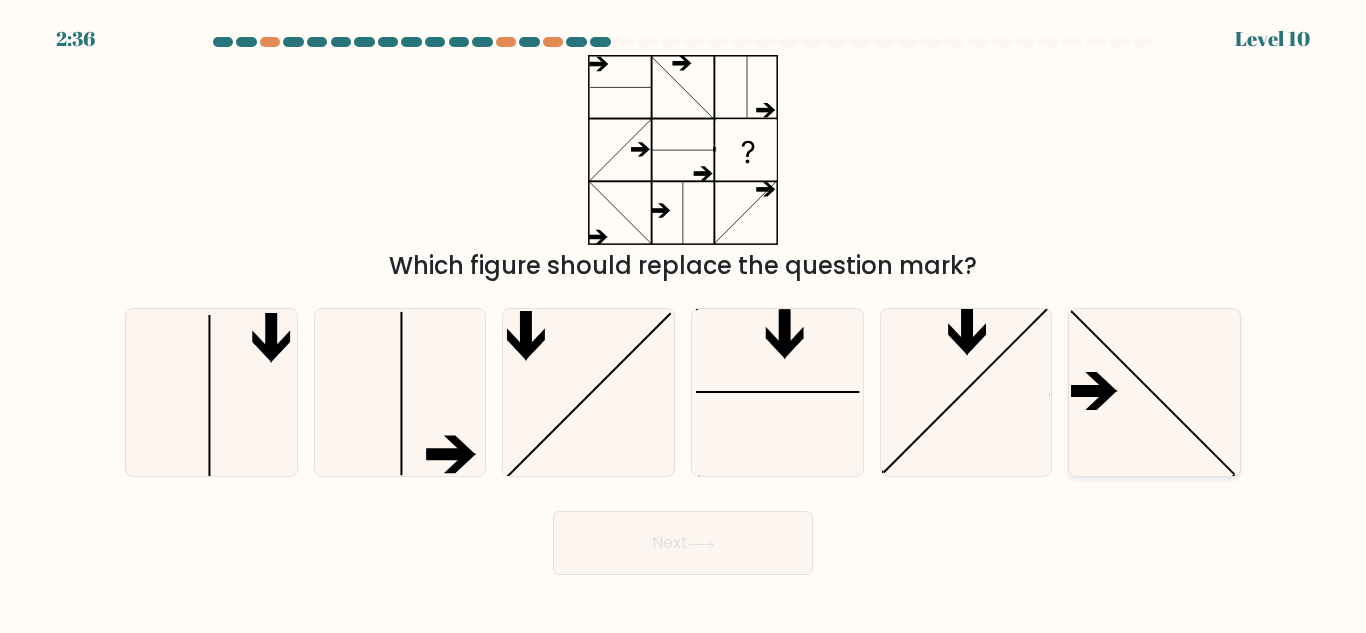click at bounding box center [1154, 392] 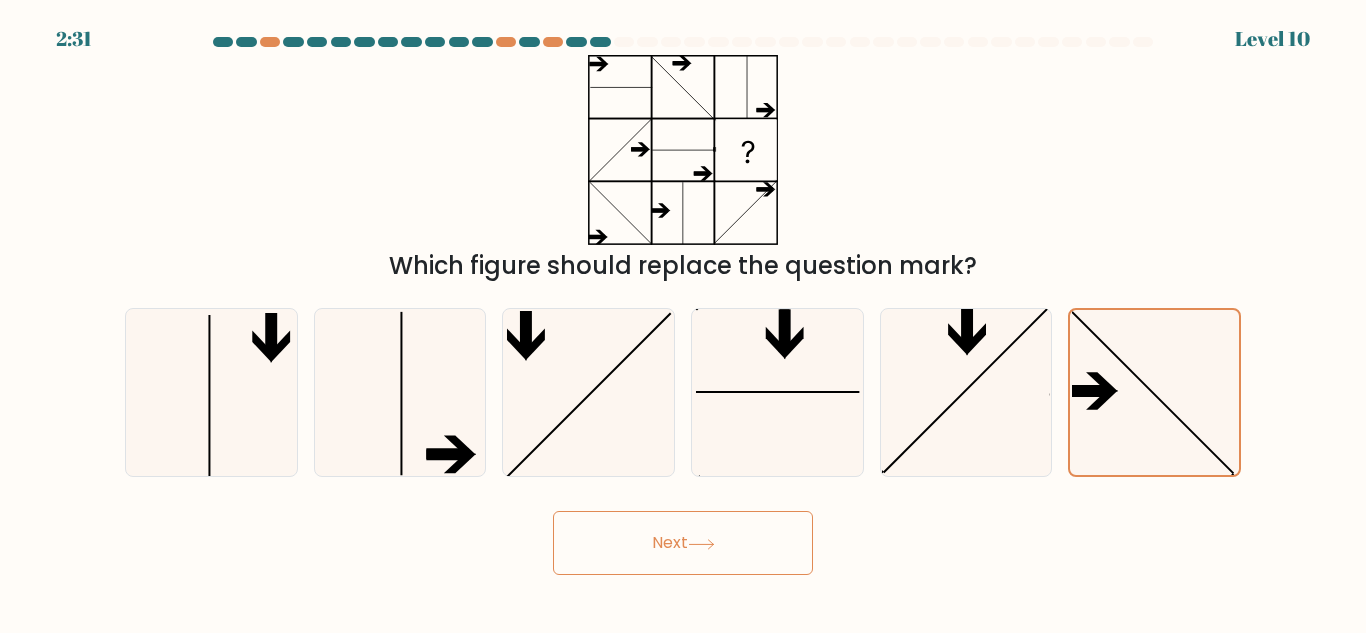 click on "Next" at bounding box center (683, 543) 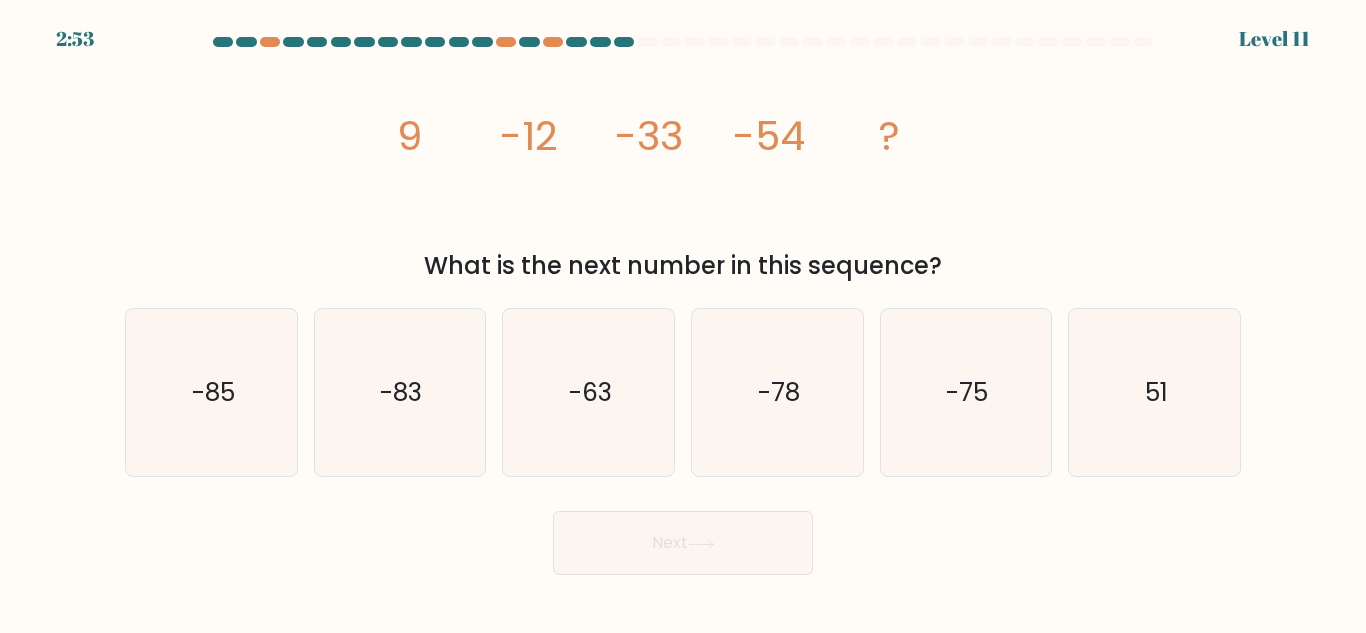 type 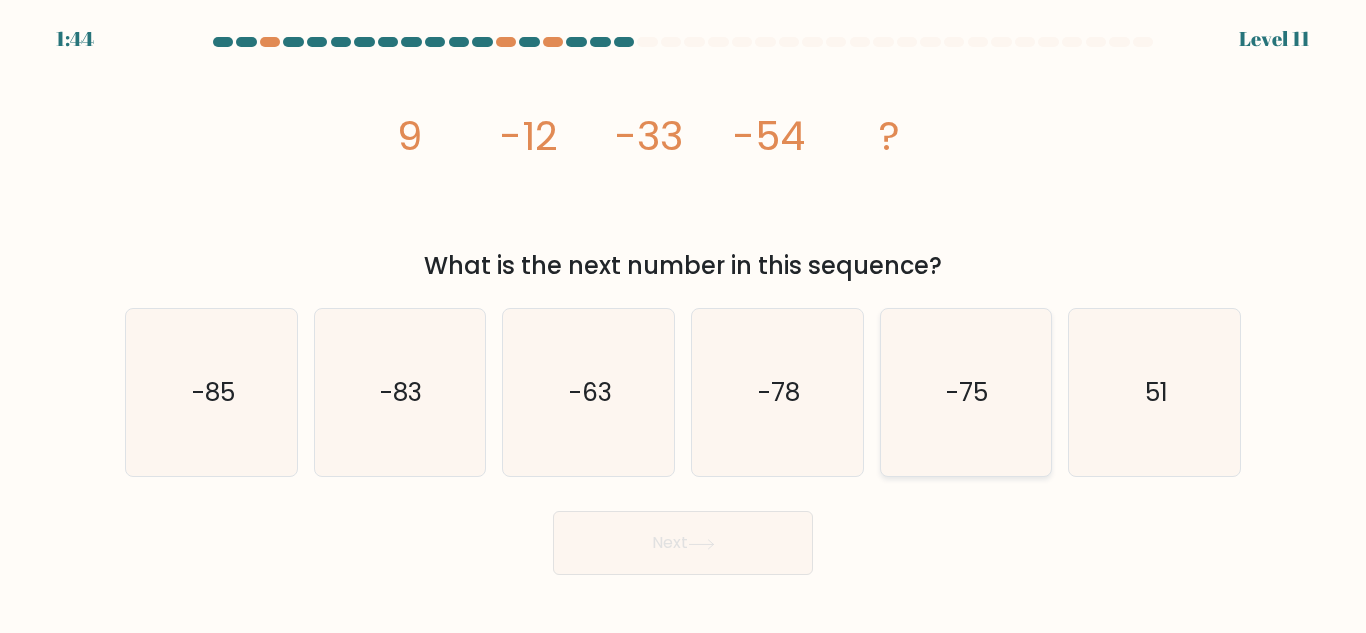 click on "-75" at bounding box center [965, 392] 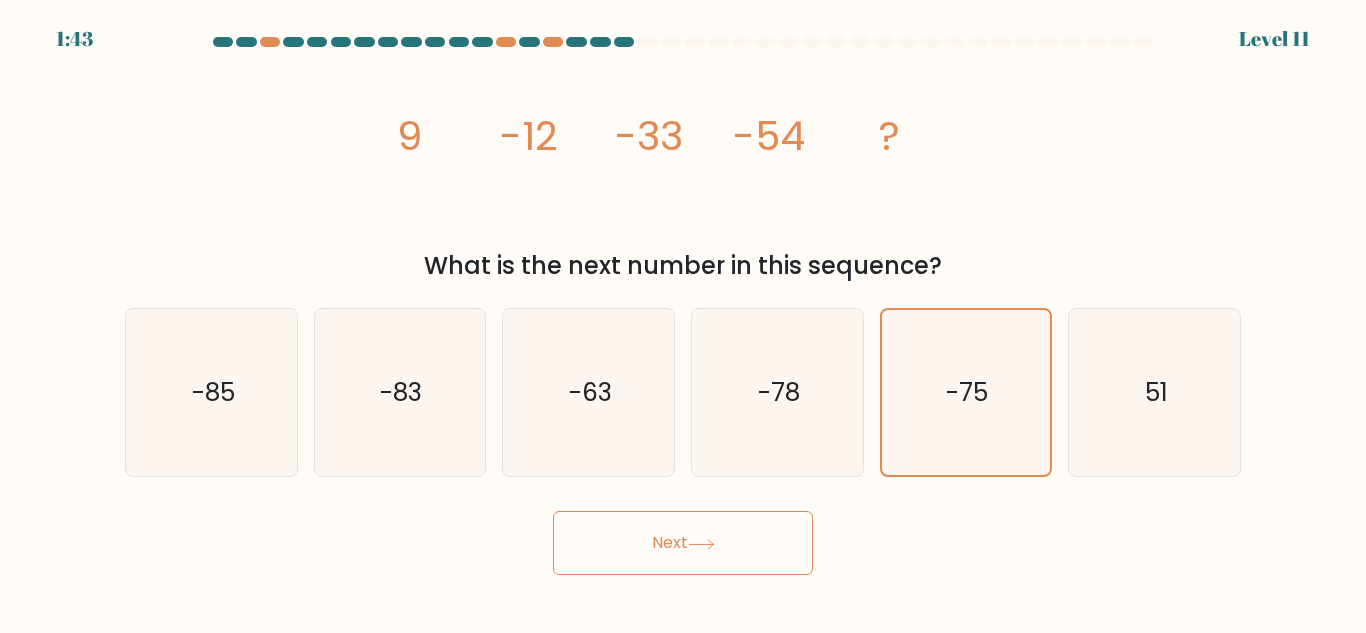 click on "Next" at bounding box center [683, 543] 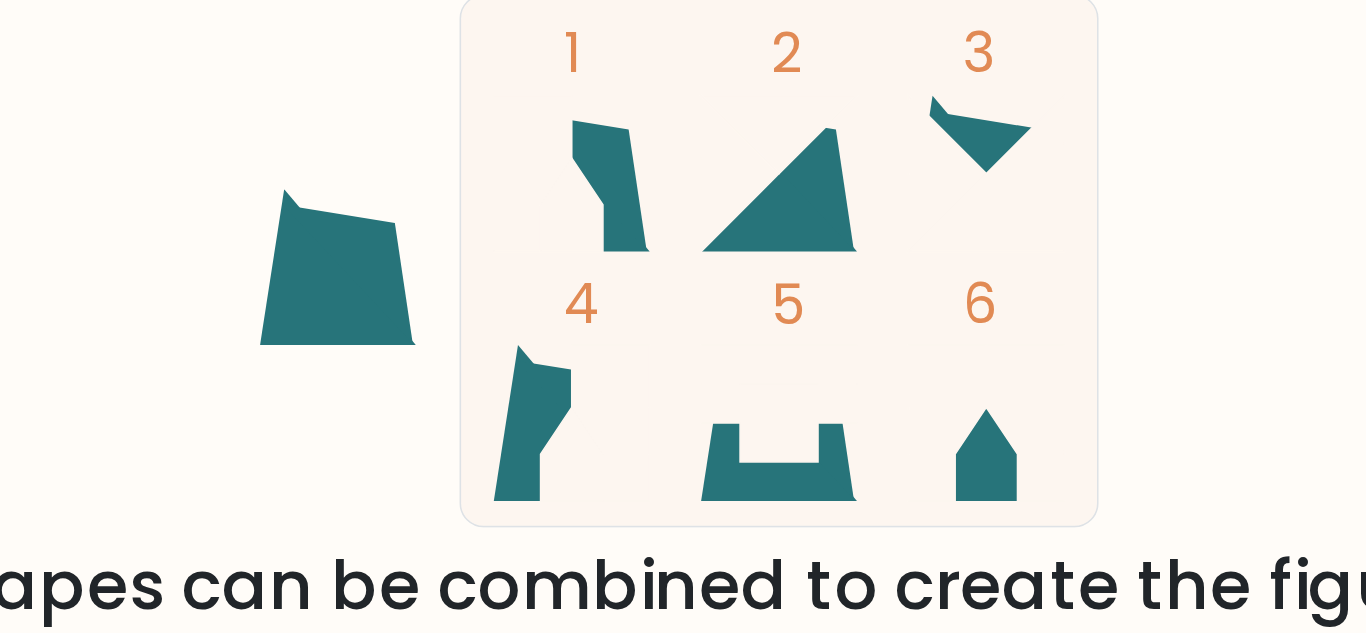 type 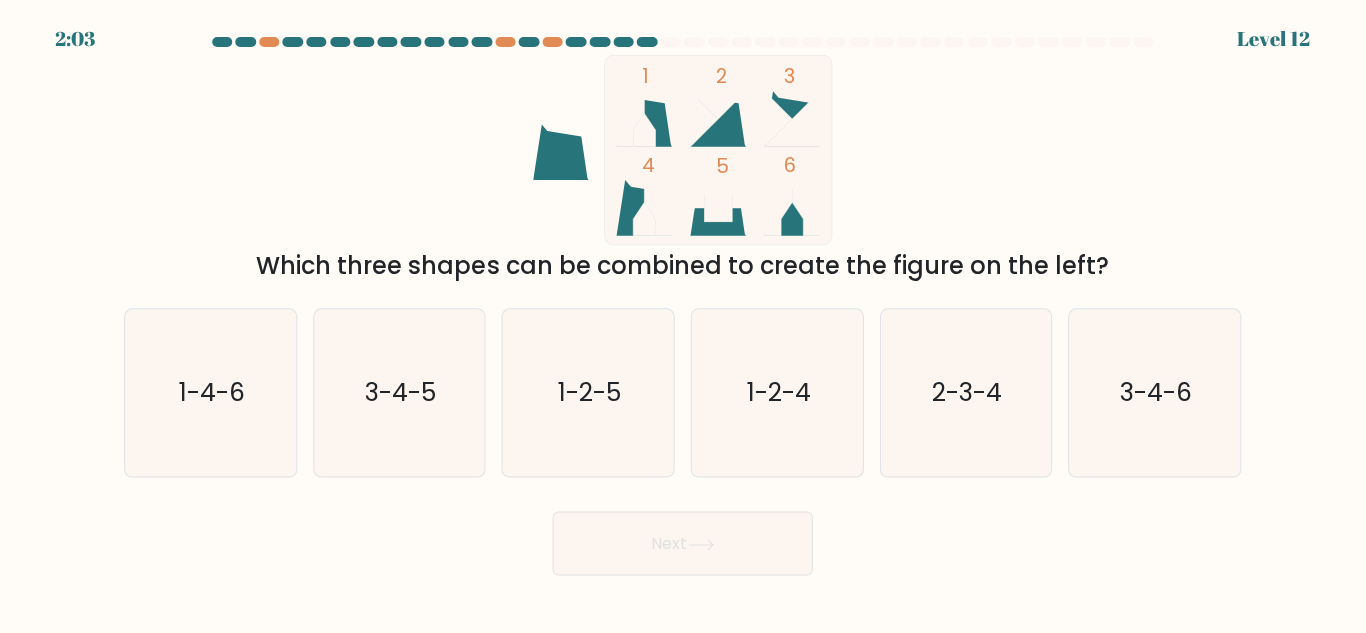scroll, scrollTop: 0, scrollLeft: 0, axis: both 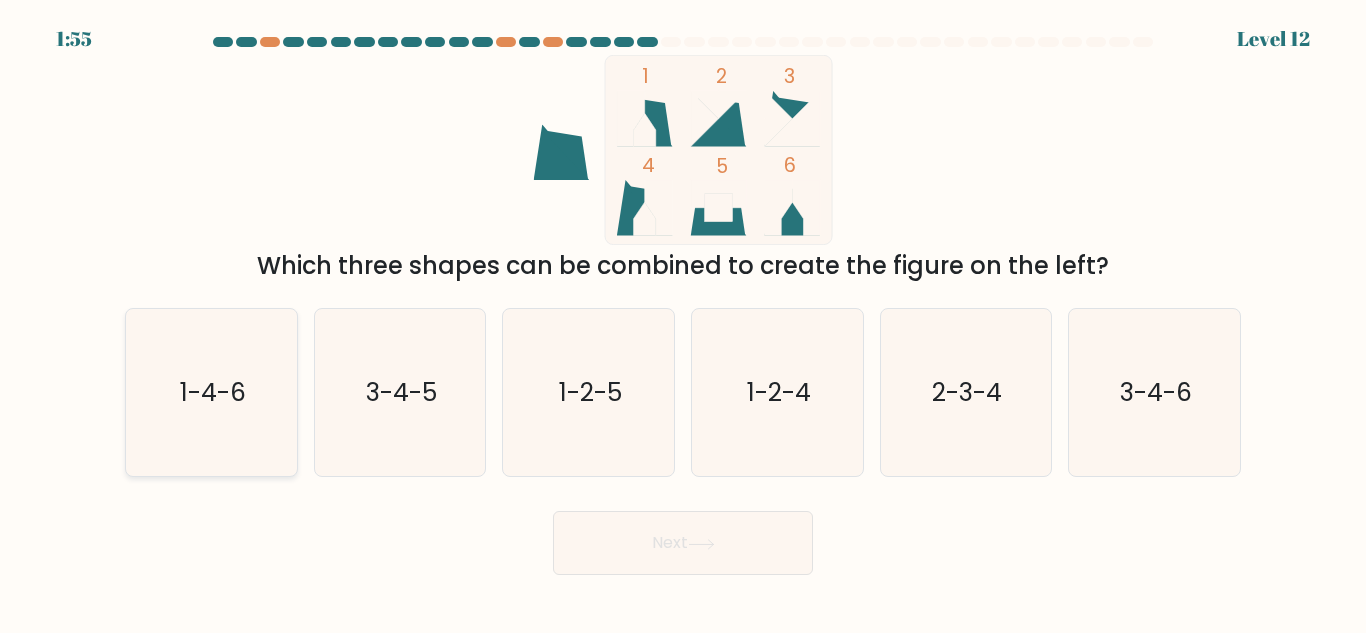 click on "1-4-6" at bounding box center [211, 392] 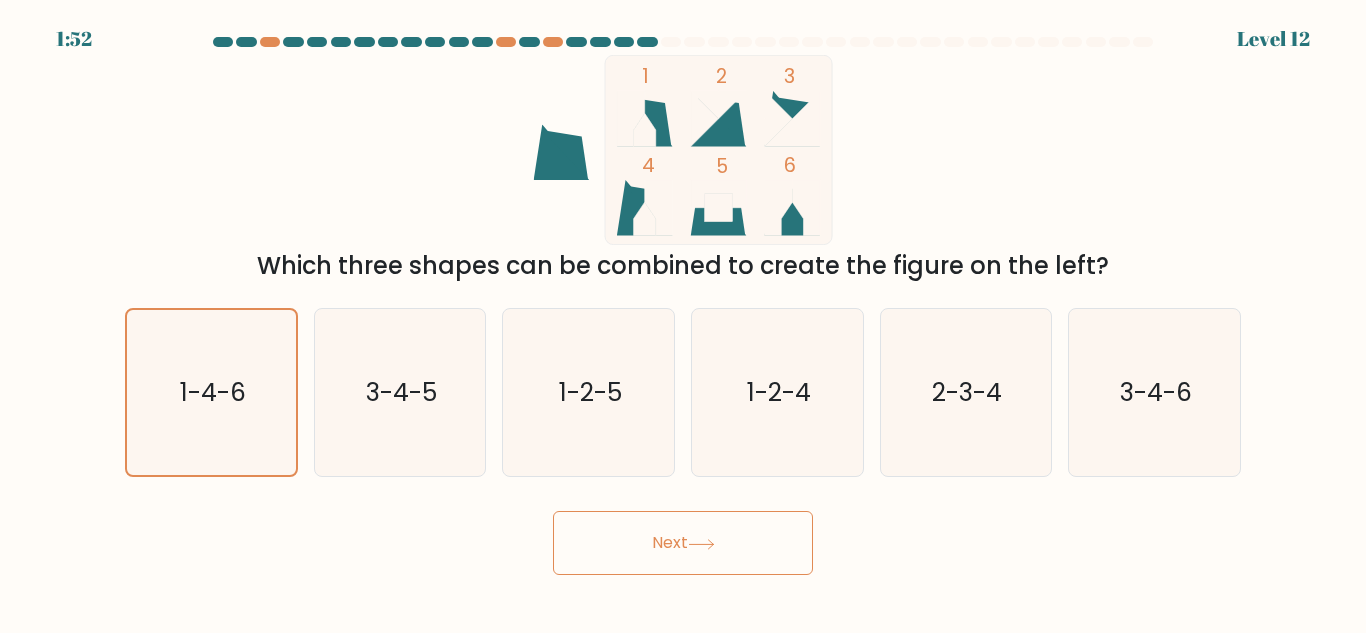 click on "Next" at bounding box center [683, 543] 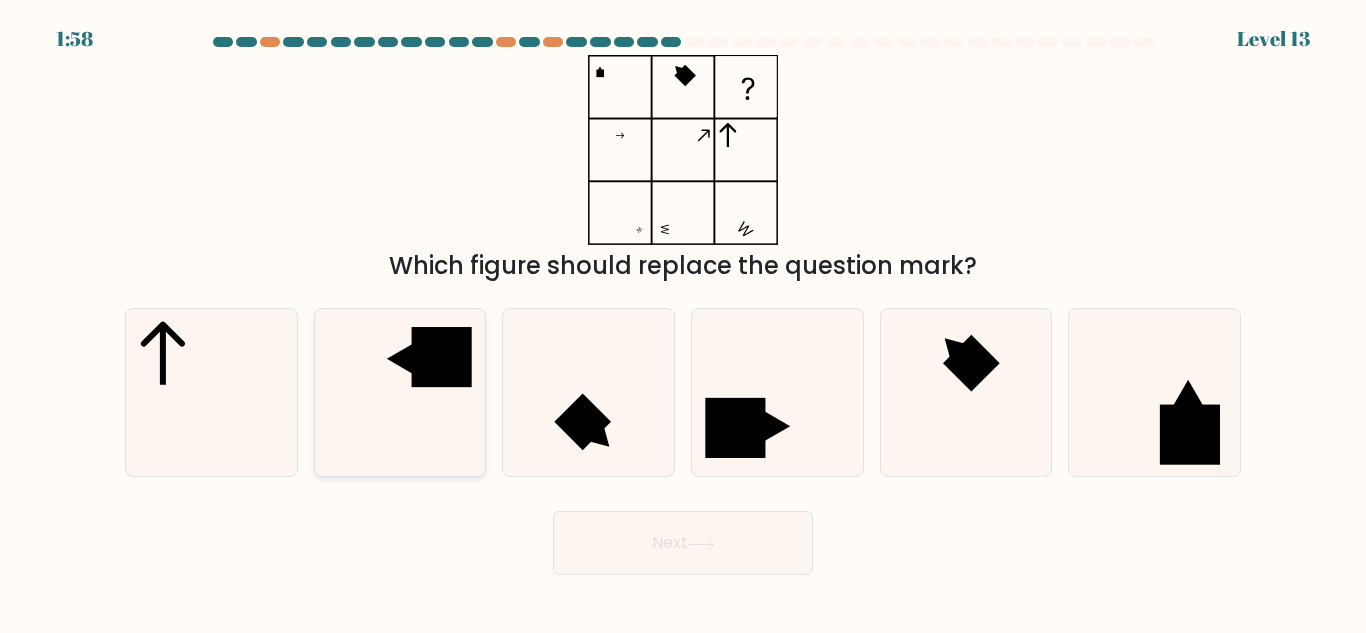 click at bounding box center [399, 392] 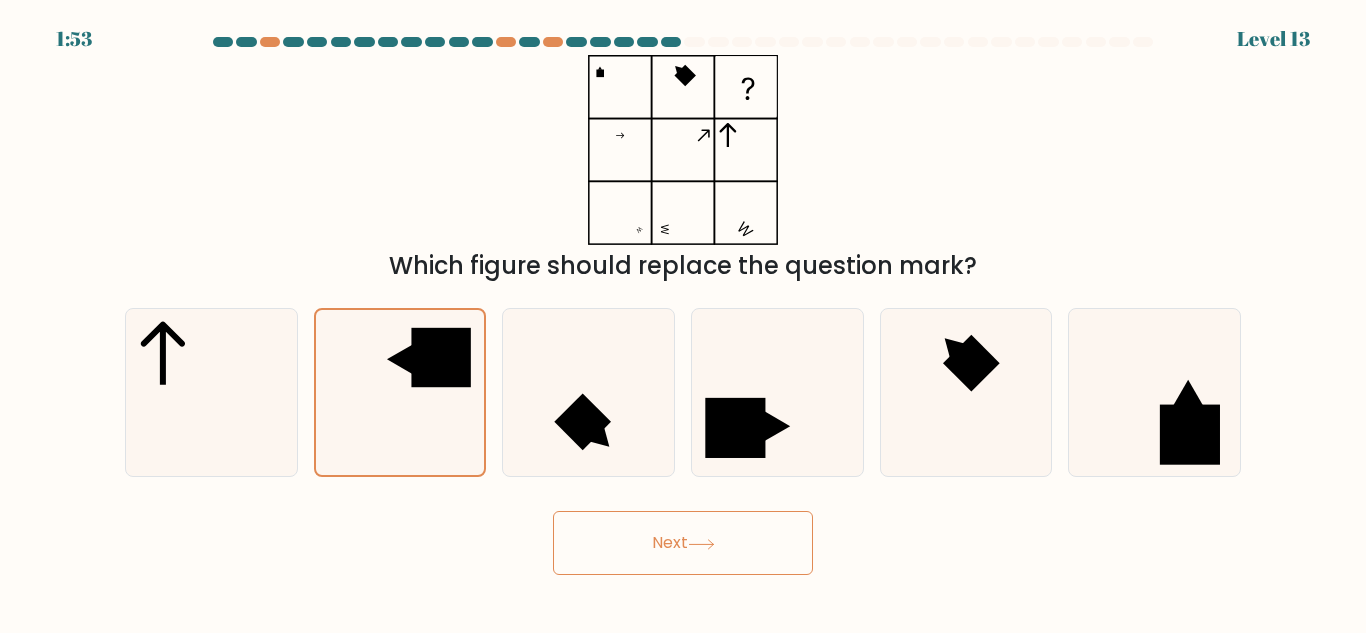 click on "Next" at bounding box center (683, 543) 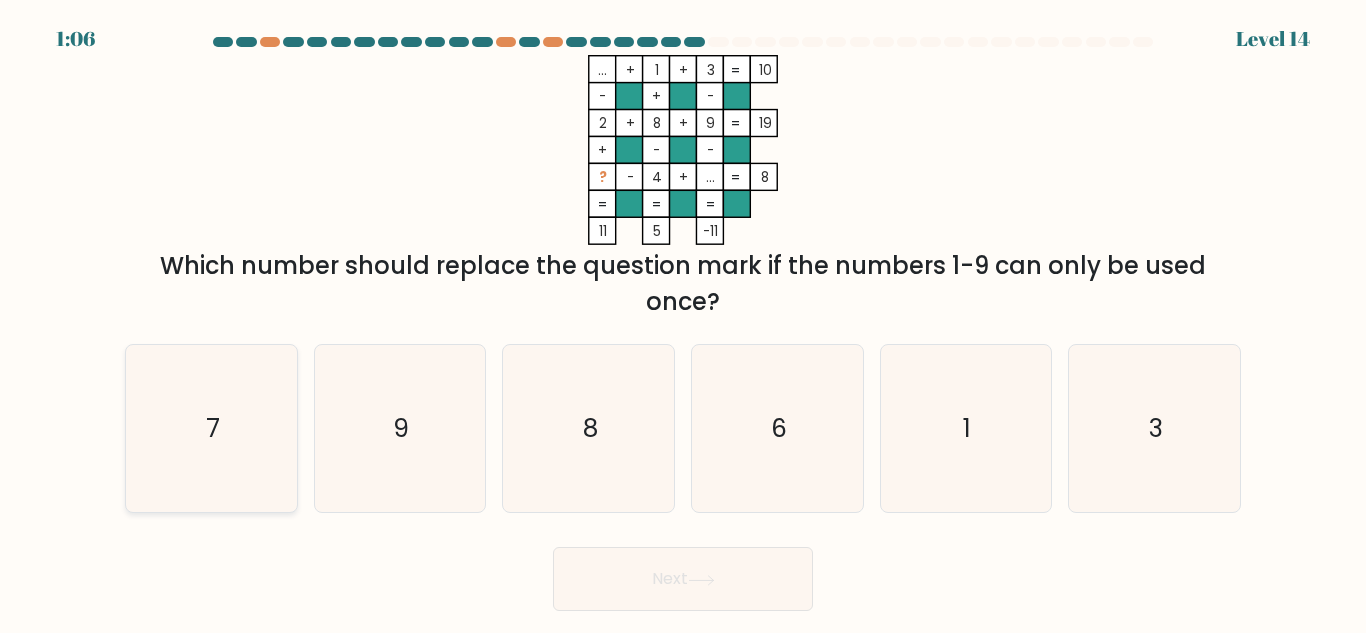 click on "7" at bounding box center [211, 428] 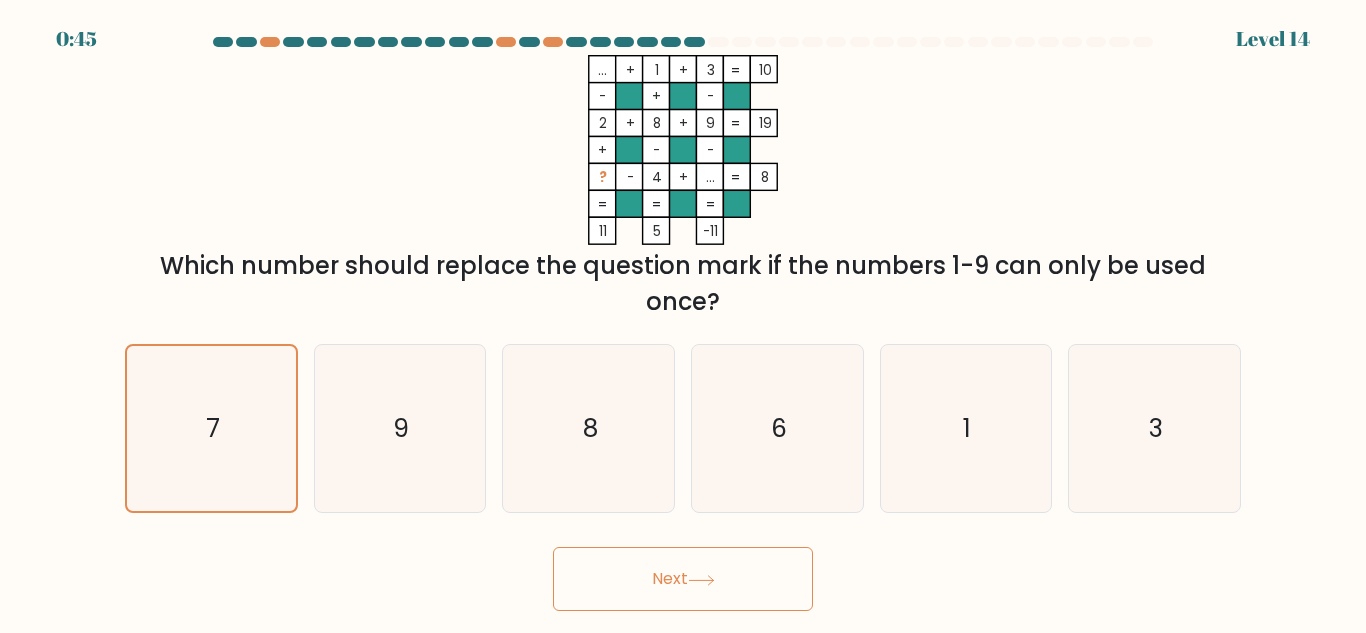 click on "Next" at bounding box center (683, 579) 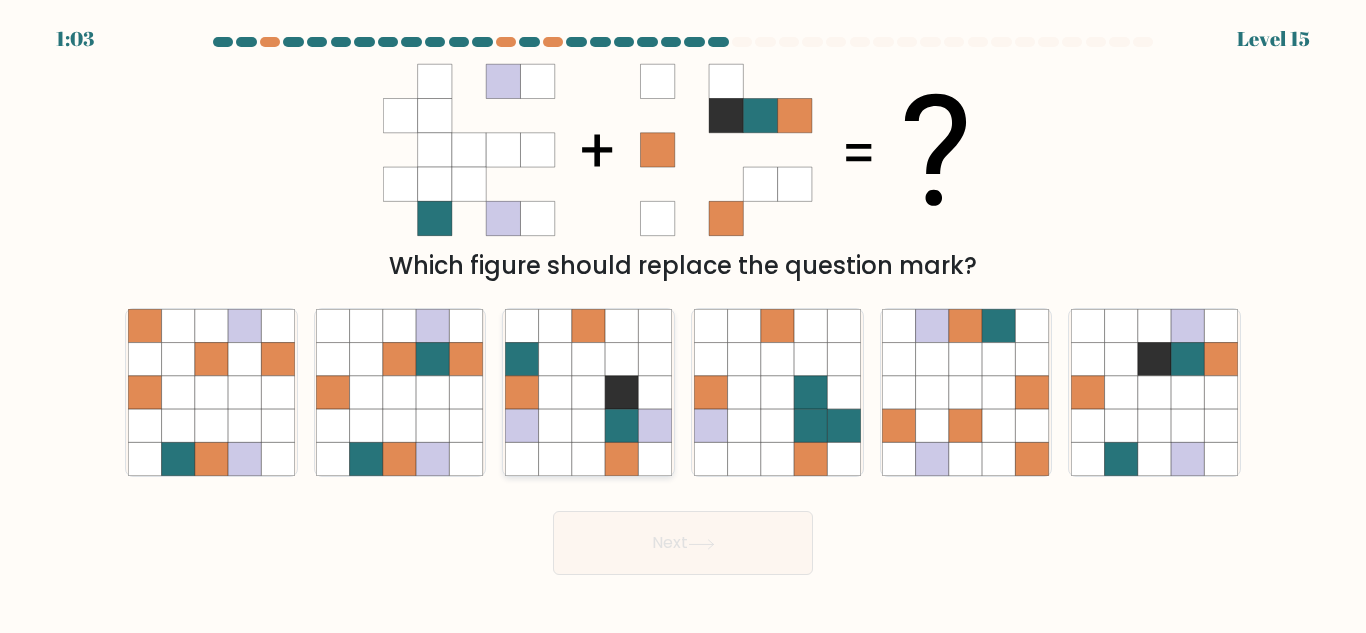 click at bounding box center [555, 425] 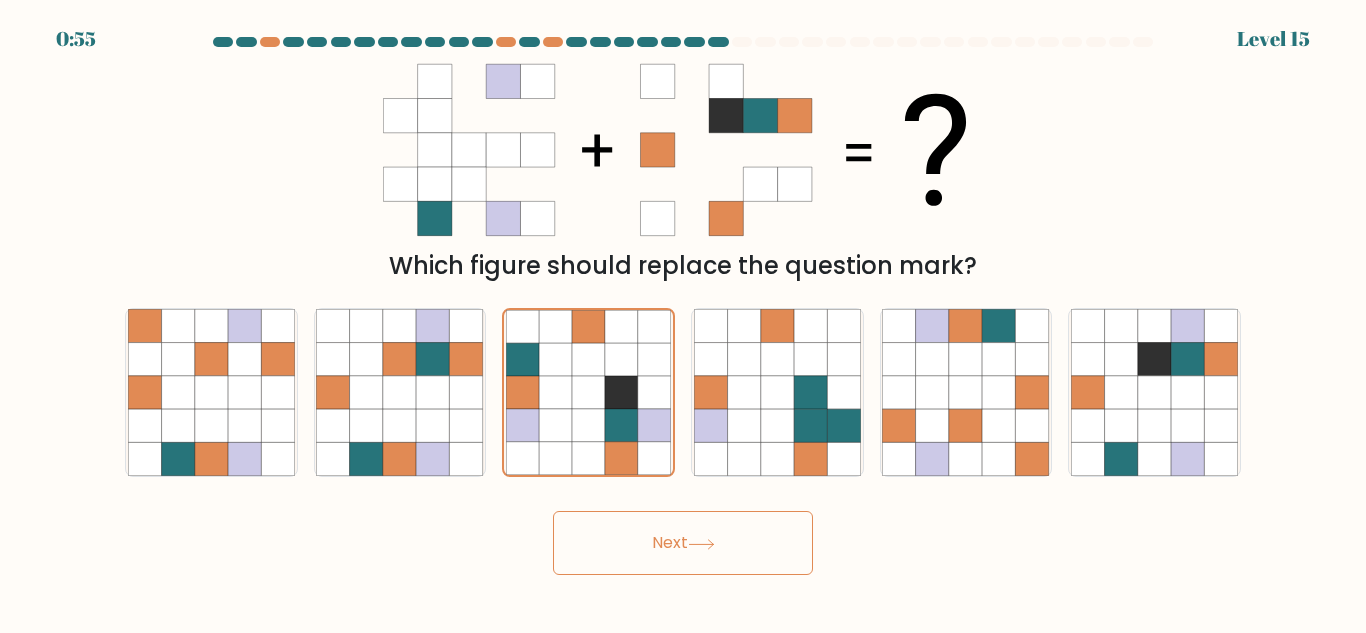 click on "Next" at bounding box center [683, 543] 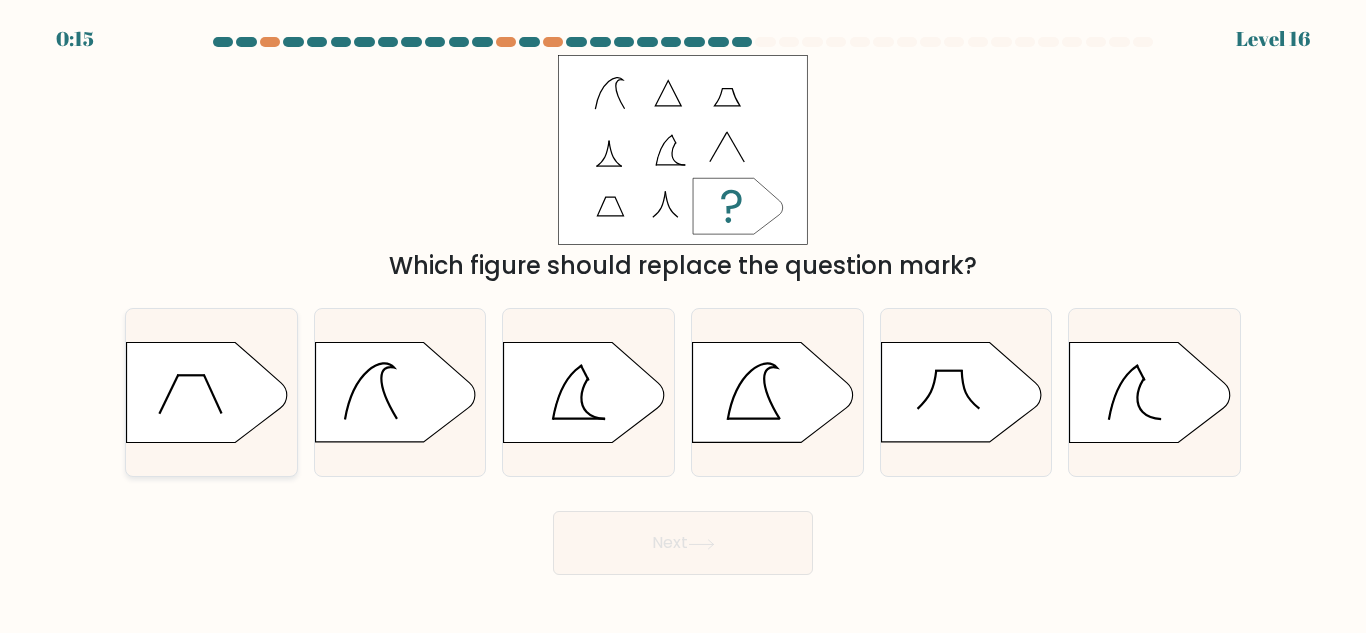 click at bounding box center [207, 393] 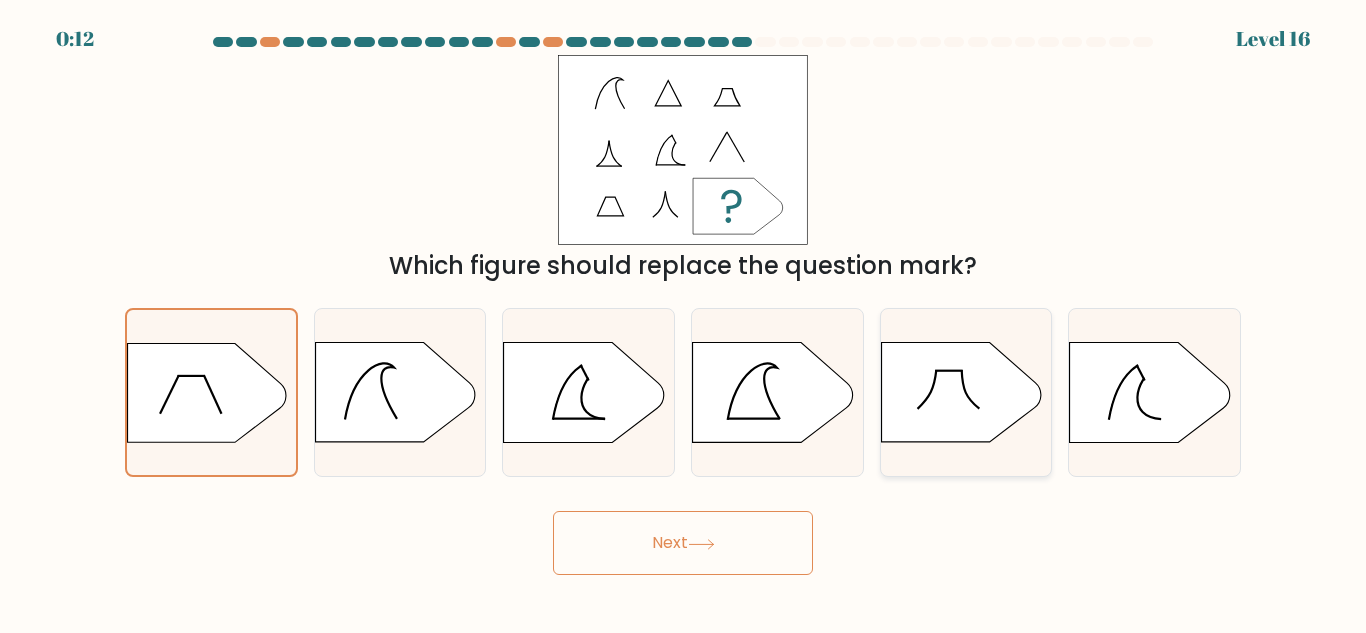 click at bounding box center [961, 393] 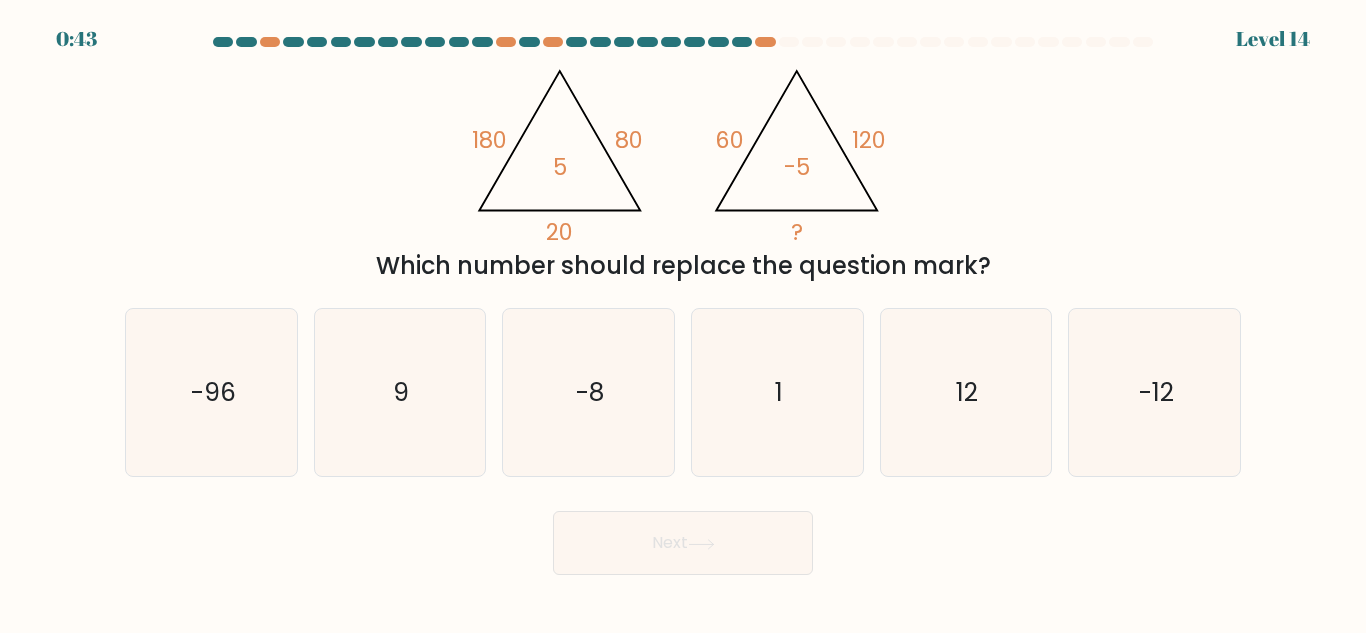 scroll, scrollTop: 0, scrollLeft: 0, axis: both 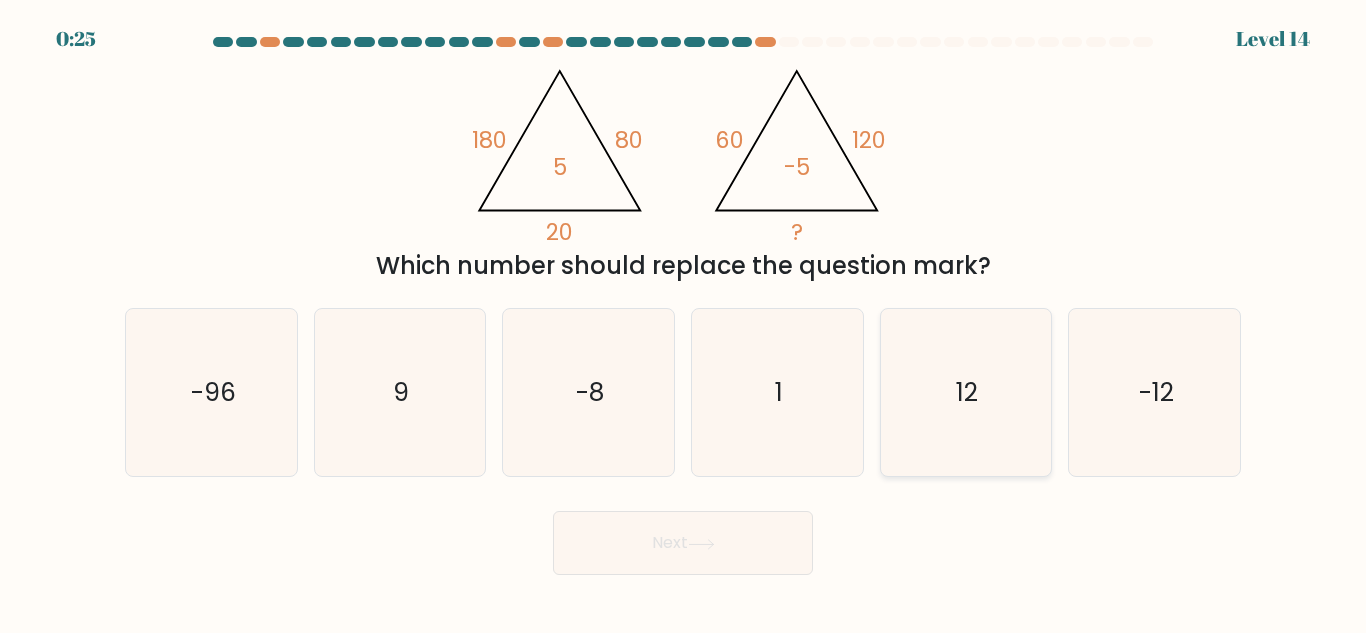 click on "12" at bounding box center [965, 392] 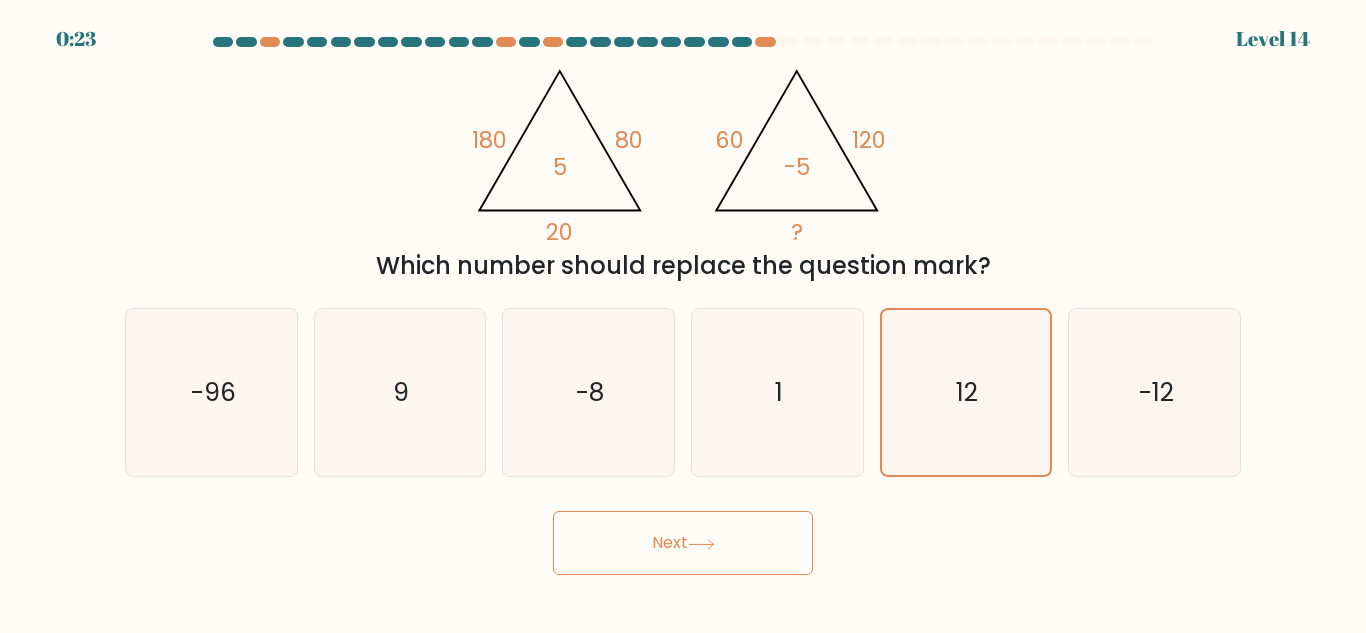 click on "Next" at bounding box center [683, 543] 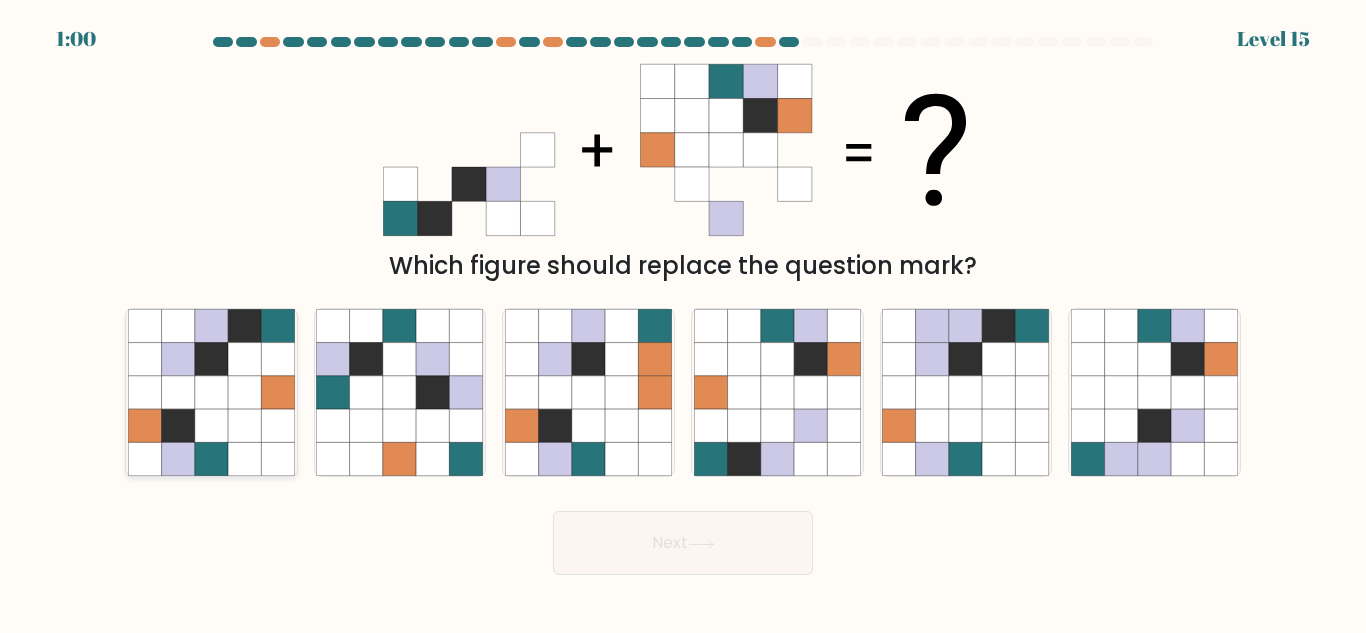 click at bounding box center [277, 359] 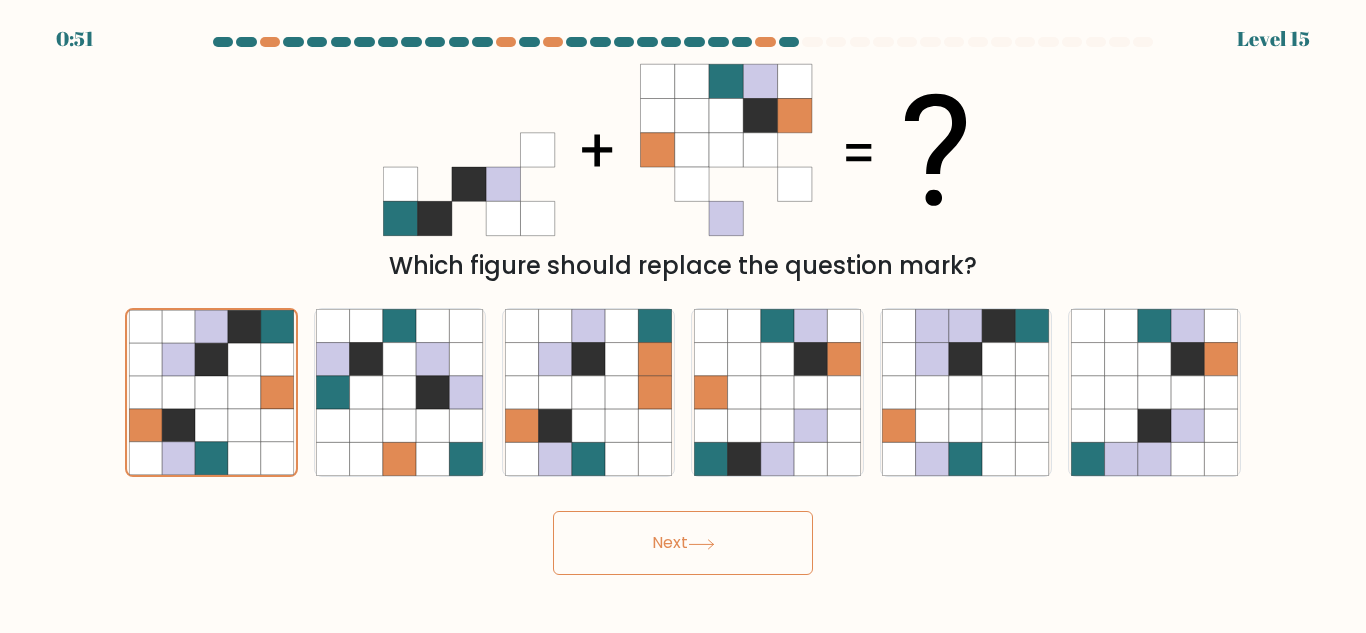 click on "Next" at bounding box center (683, 543) 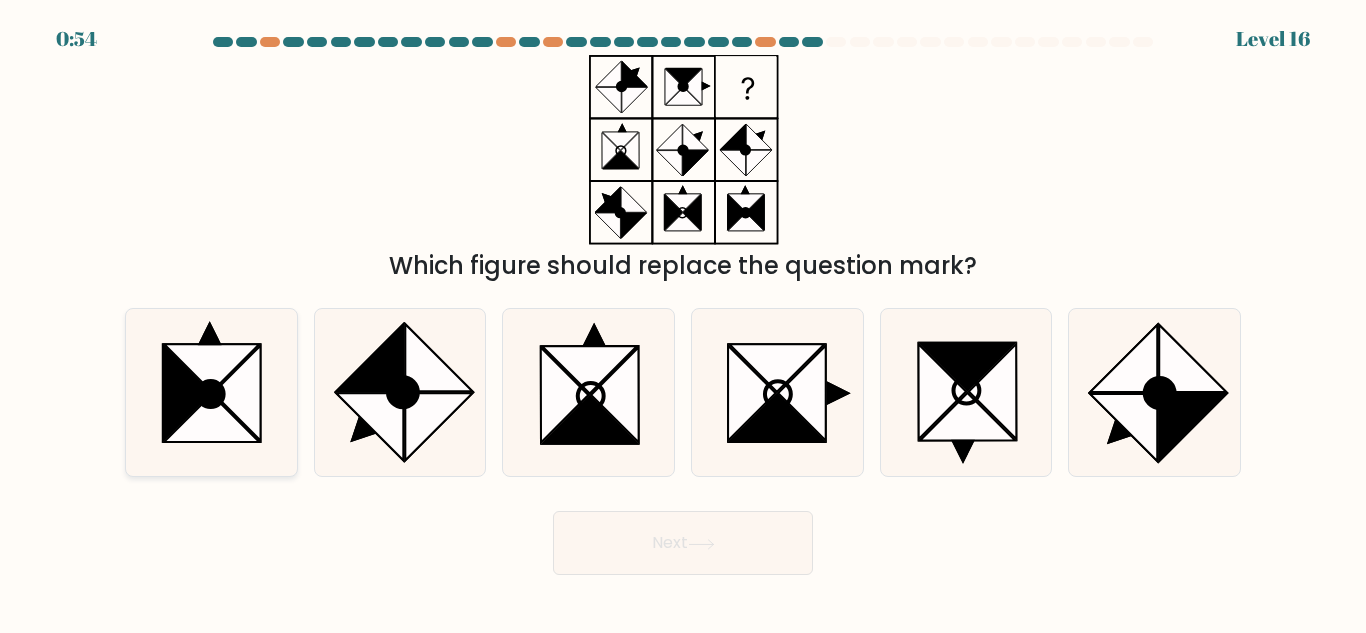 click at bounding box center [211, 392] 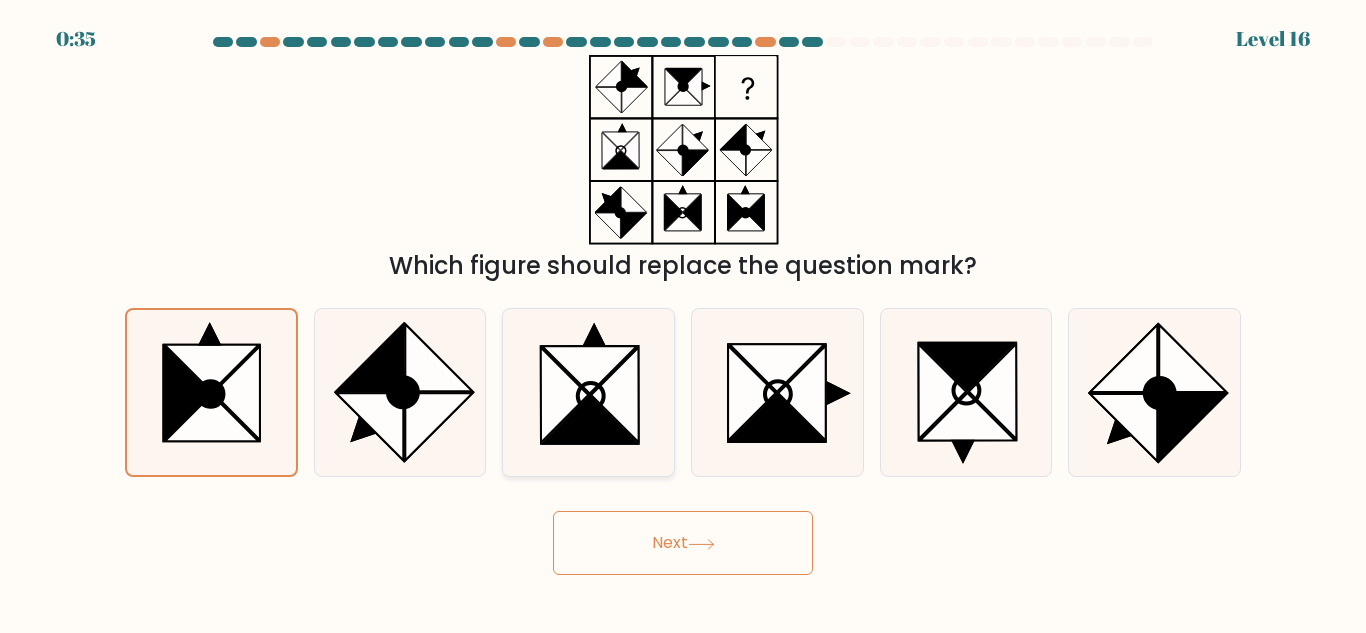 click at bounding box center (565, 395) 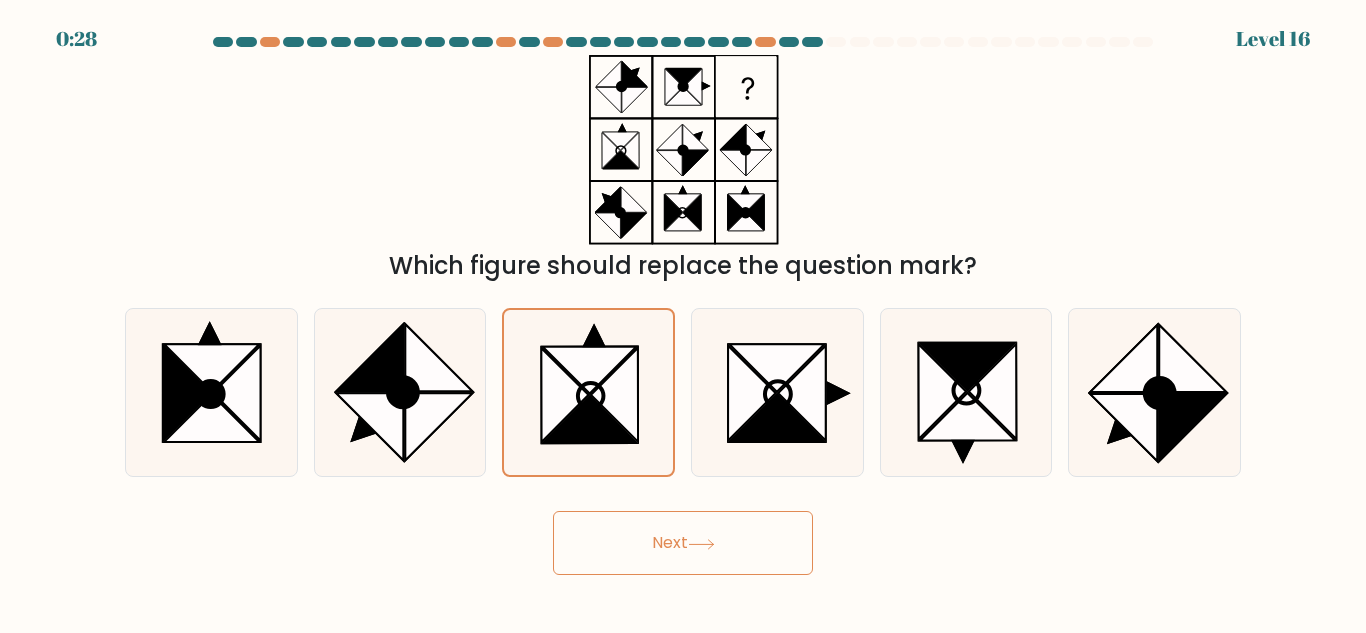 drag, startPoint x: 241, startPoint y: 417, endPoint x: 360, endPoint y: 486, distance: 137.55727 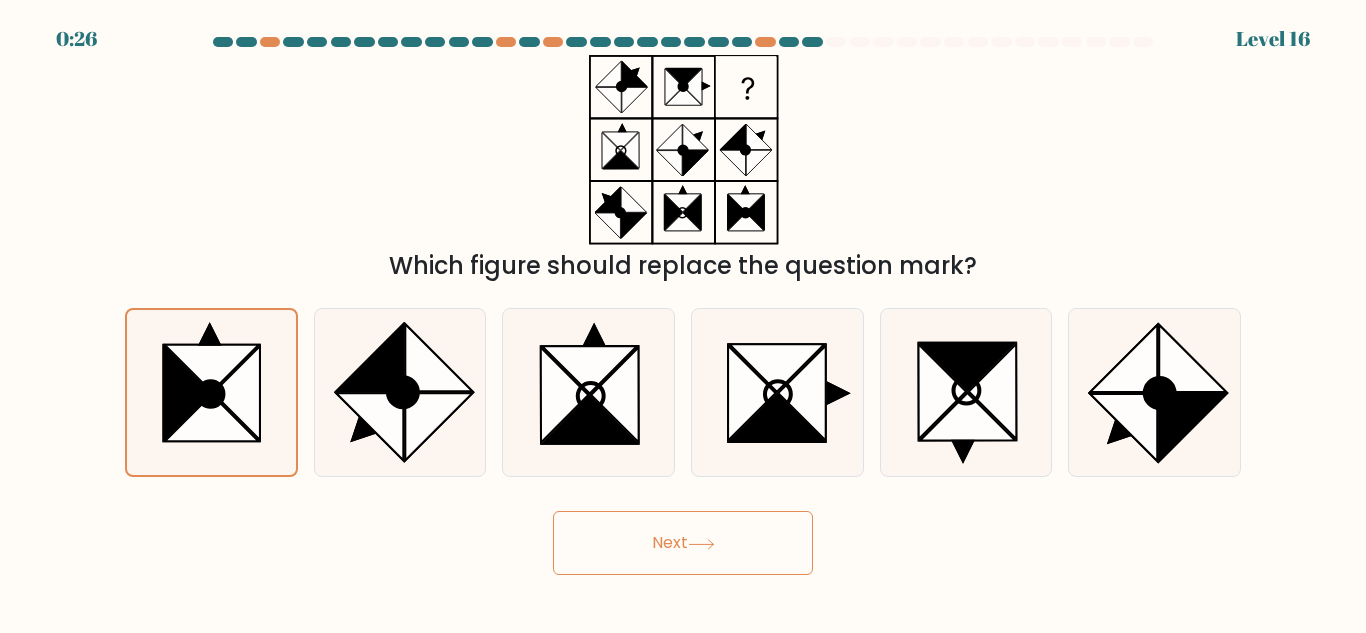 click on "Next" at bounding box center (683, 543) 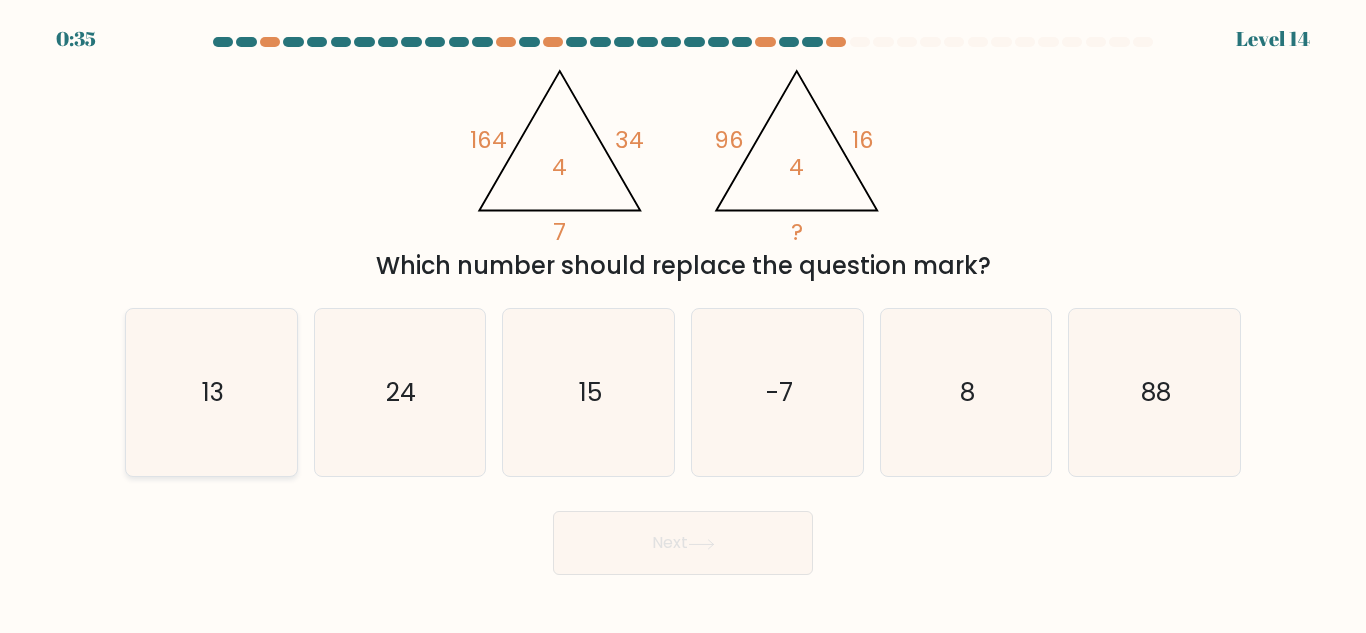 click on "13" at bounding box center [211, 392] 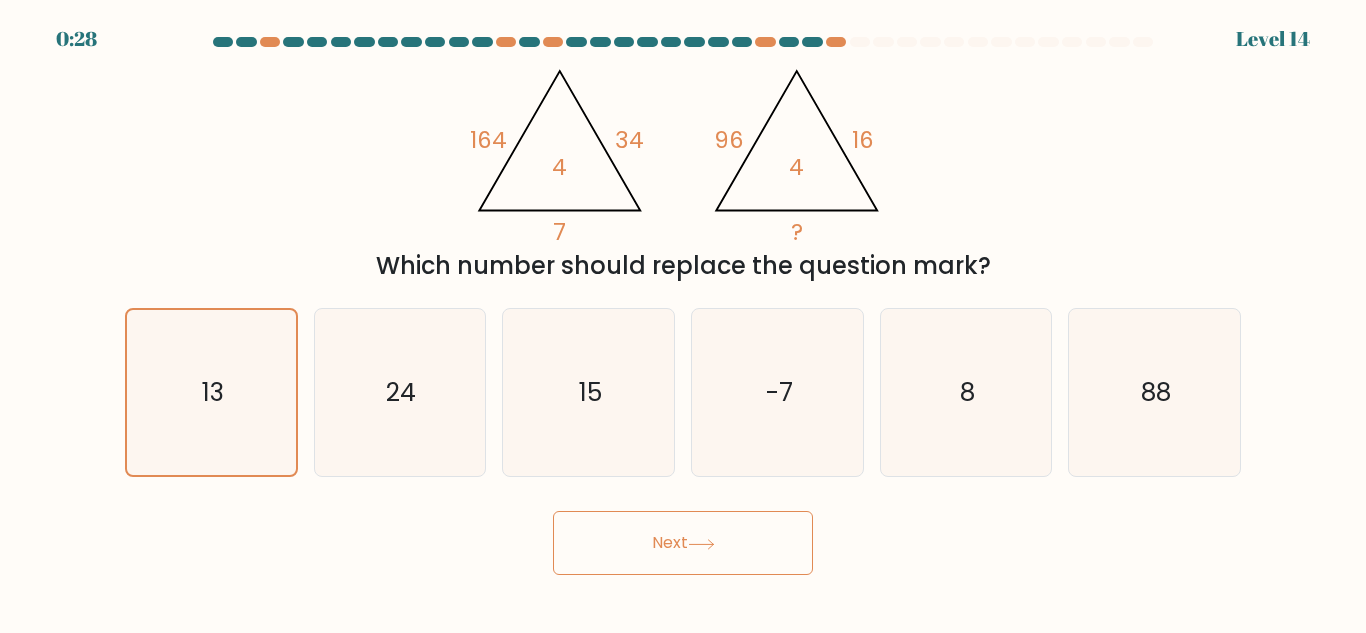 click on "Next" at bounding box center (683, 543) 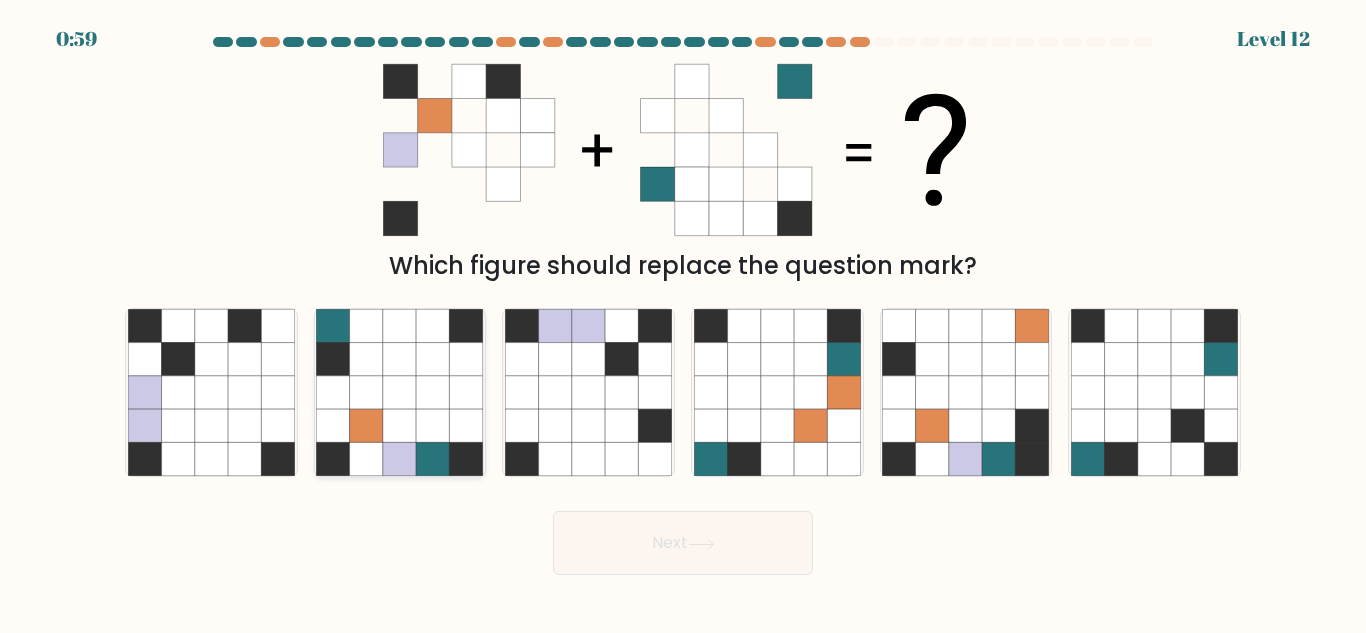 click at bounding box center (333, 425) 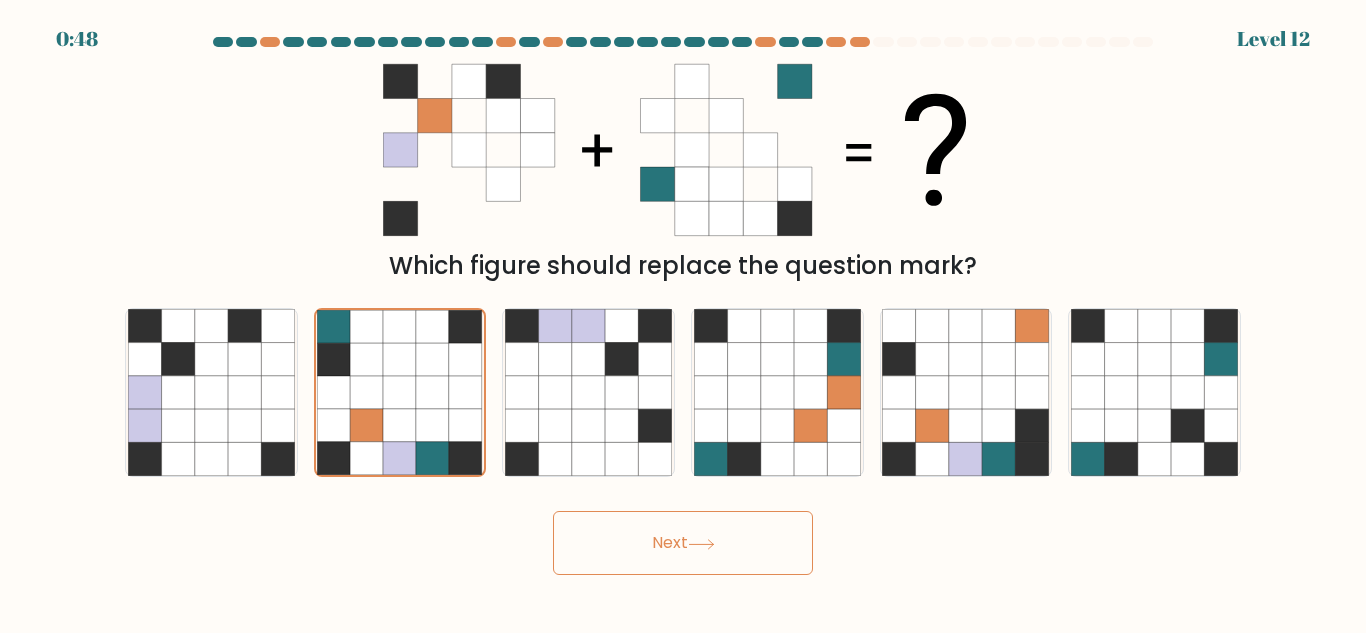 click on "Next" at bounding box center (683, 543) 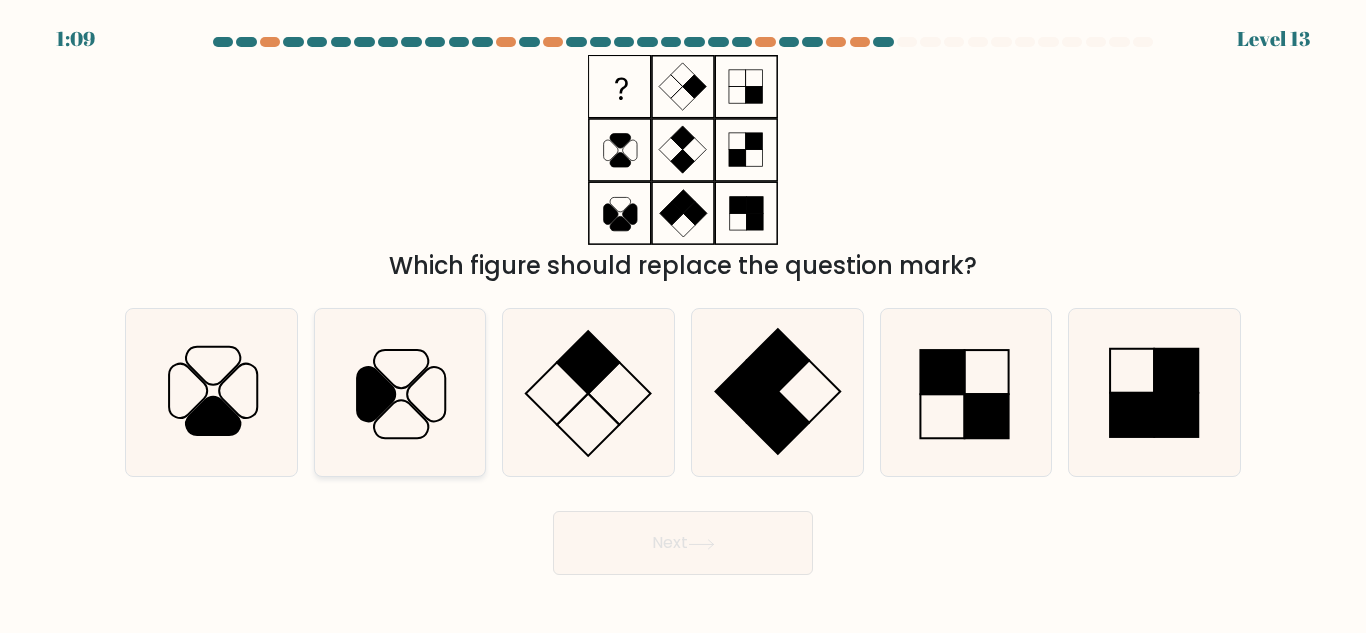 click at bounding box center [399, 392] 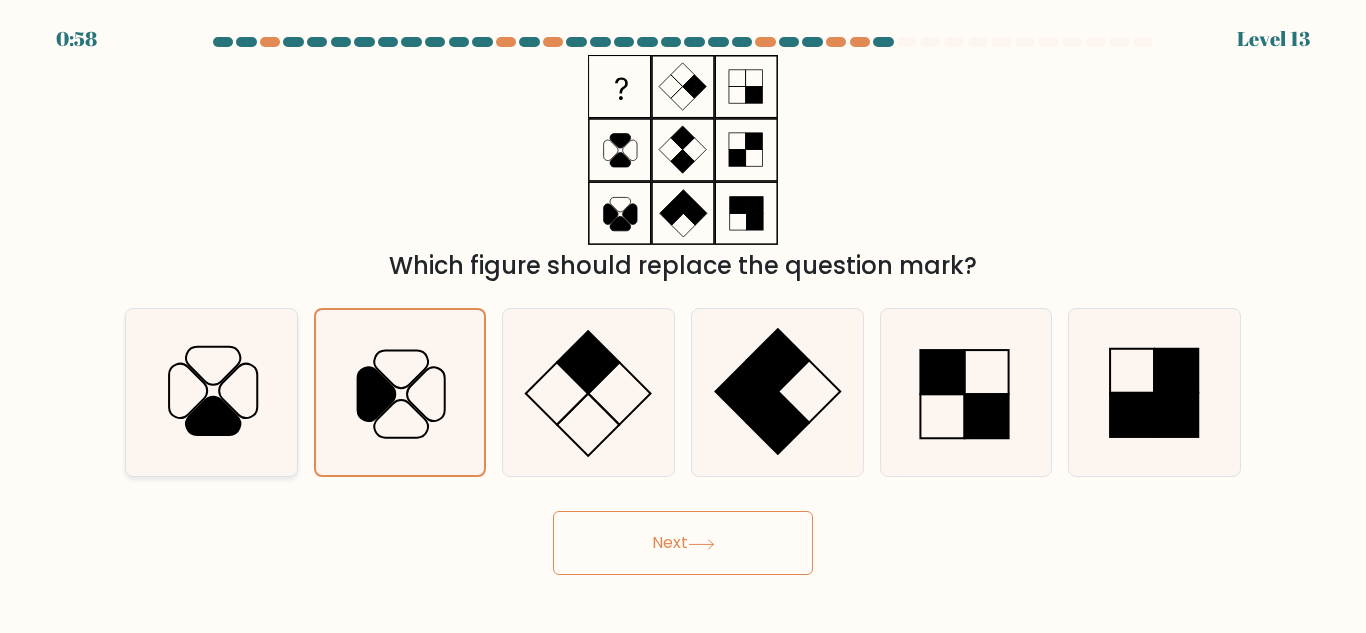 click at bounding box center [213, 416] 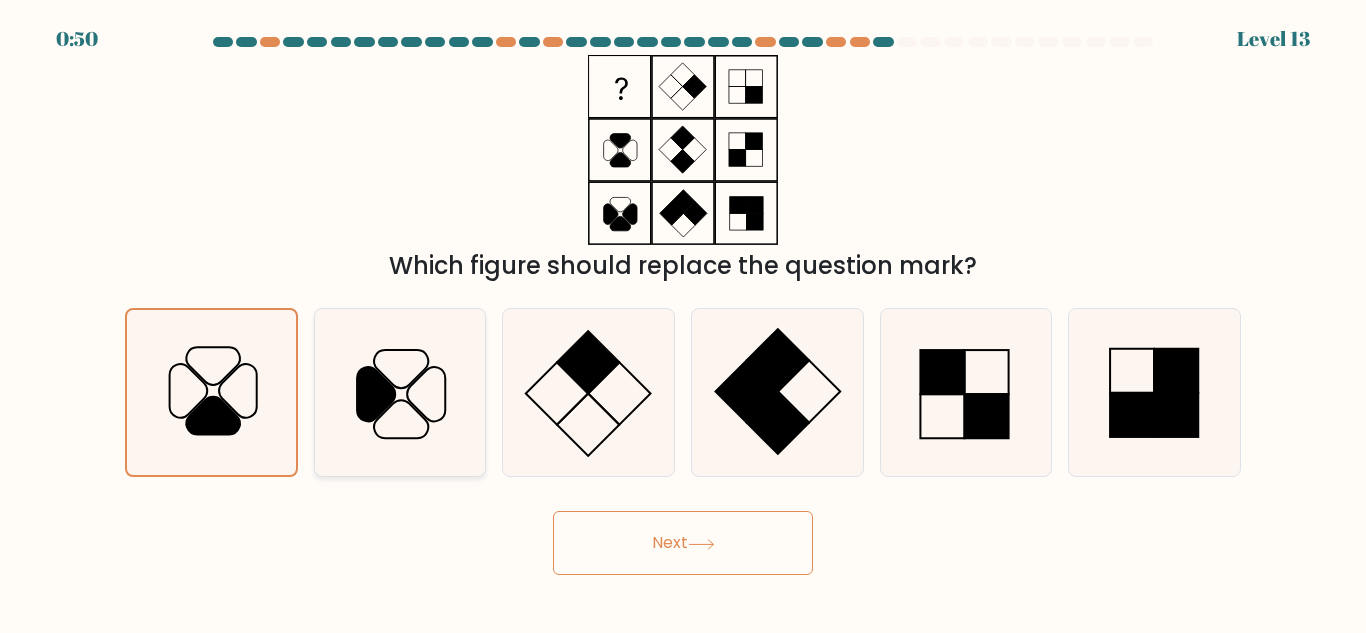 click at bounding box center [399, 392] 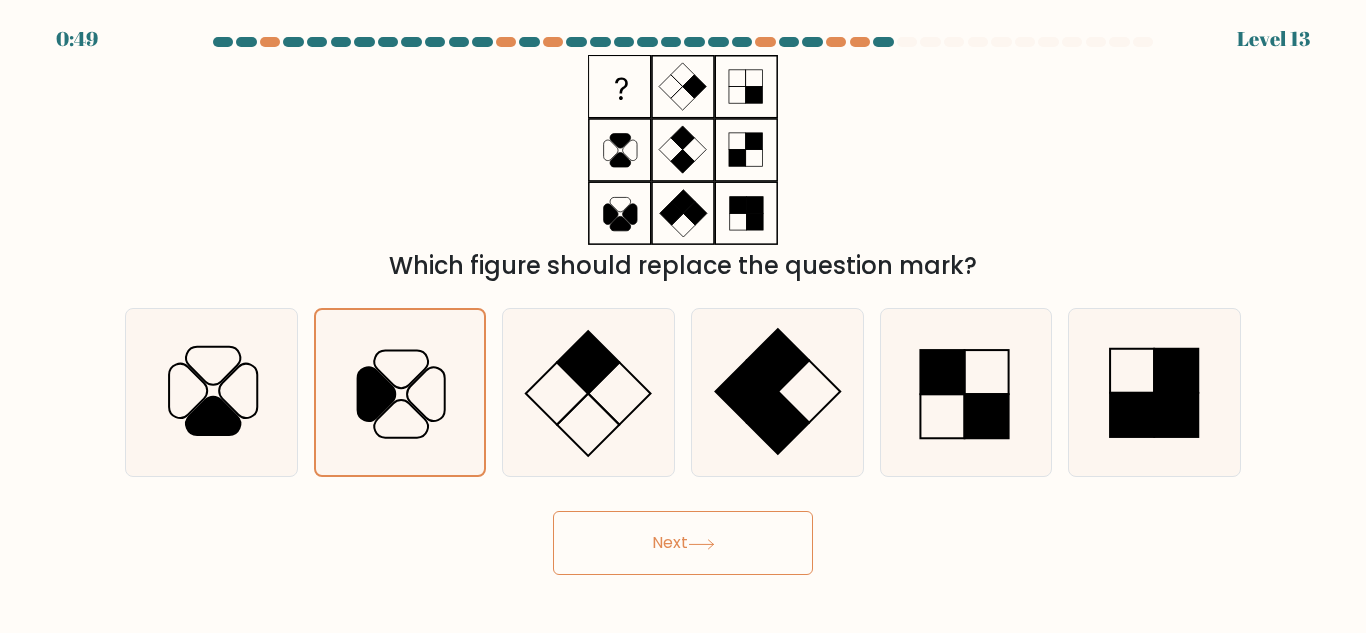 click at bounding box center [701, 544] 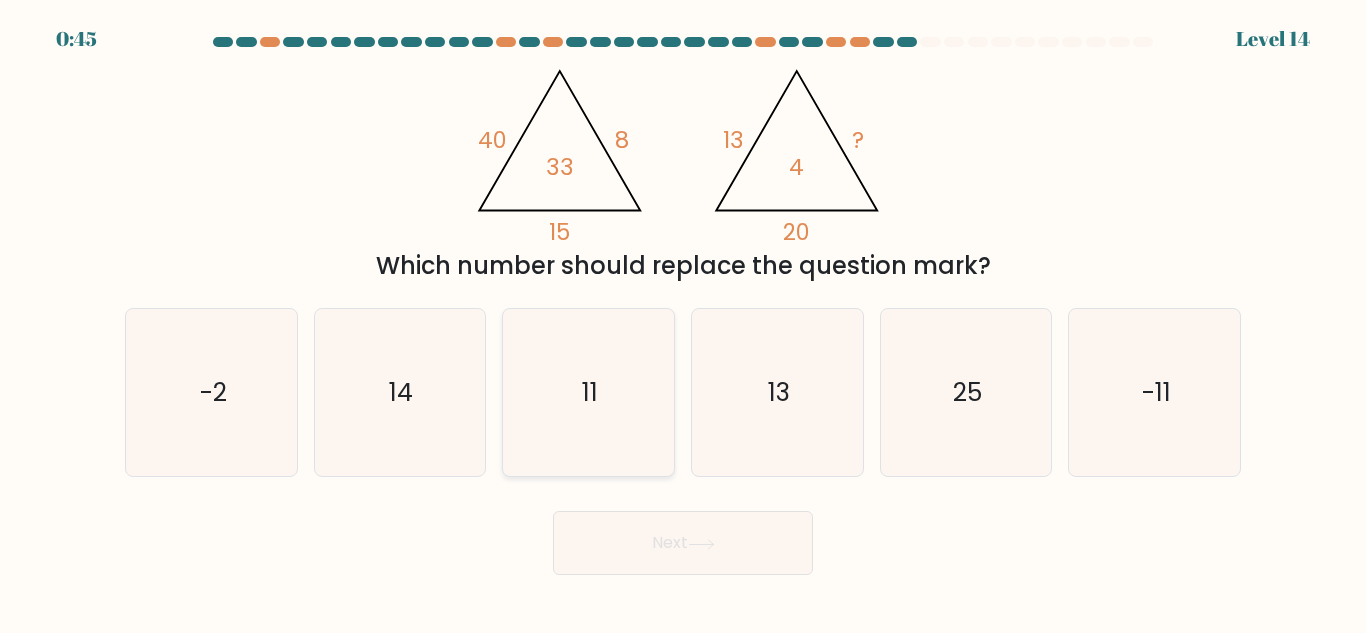 click on "11" at bounding box center [588, 392] 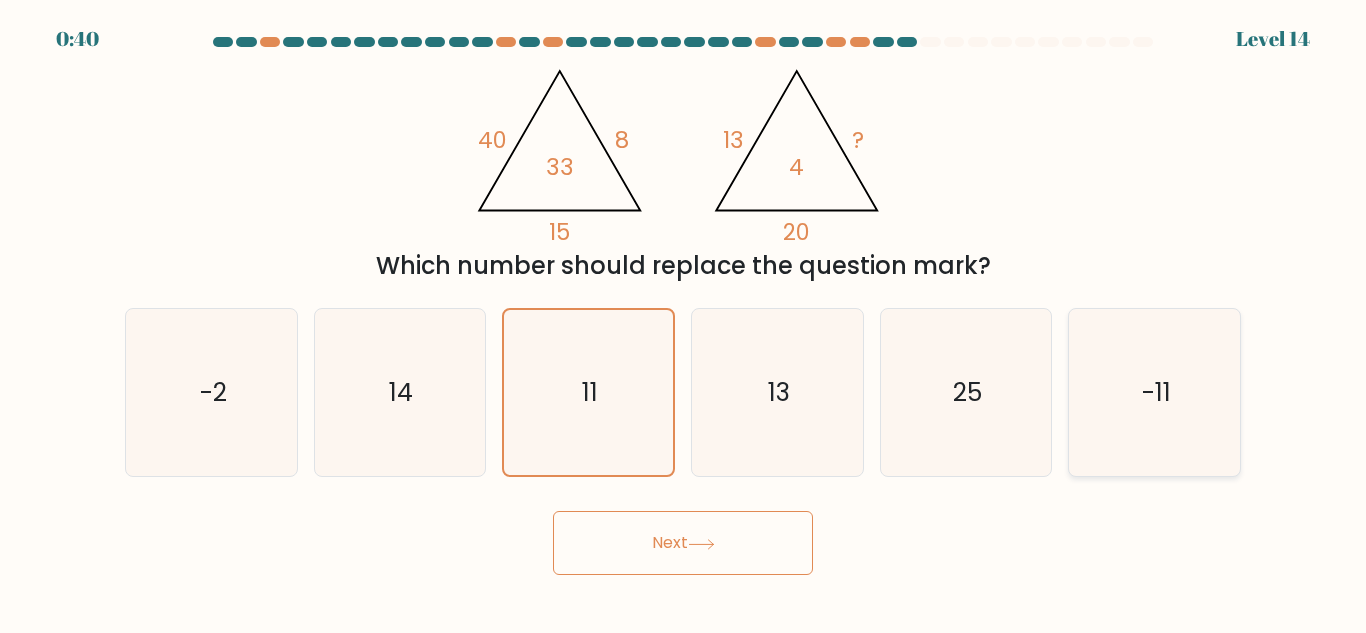 click on "-11" at bounding box center [1154, 392] 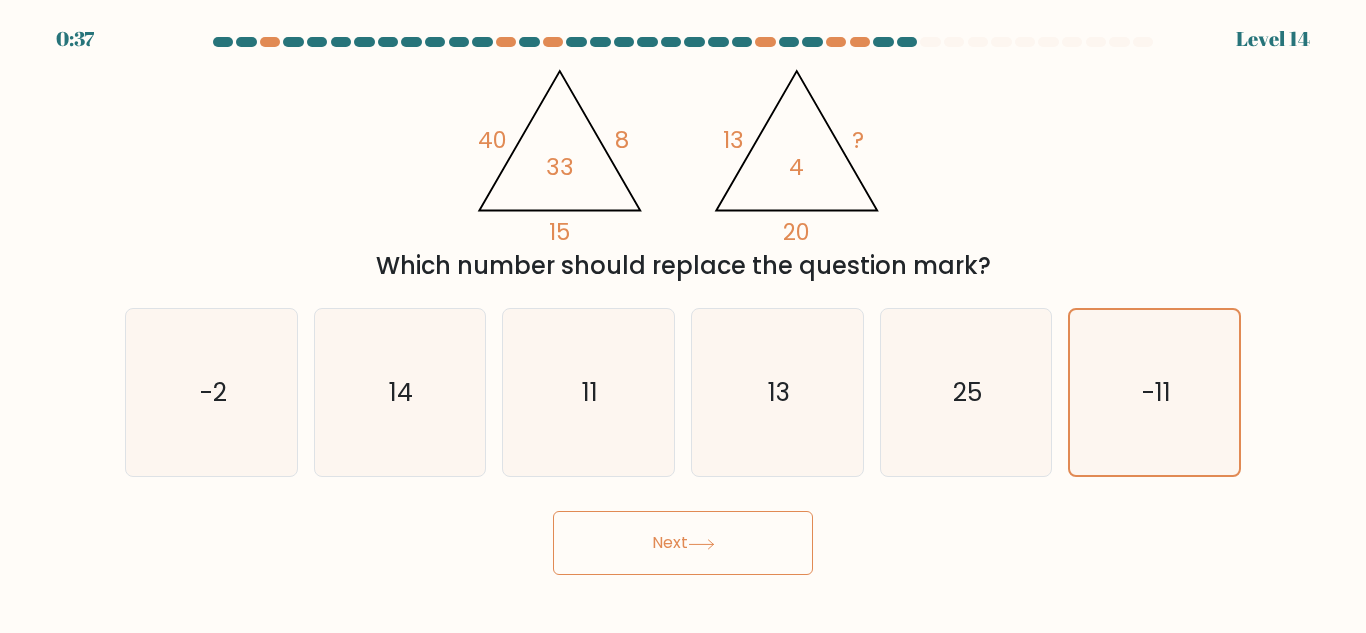 click on "Next" at bounding box center (683, 543) 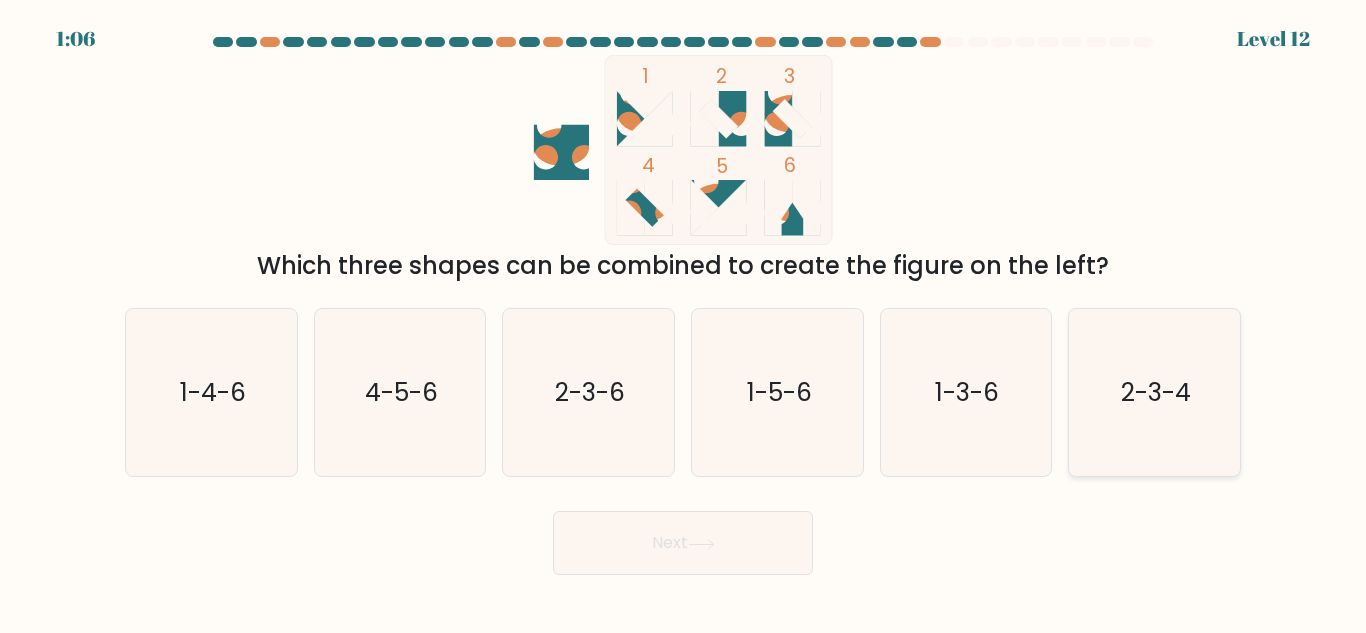 click on "2-3-4" at bounding box center (1156, 392) 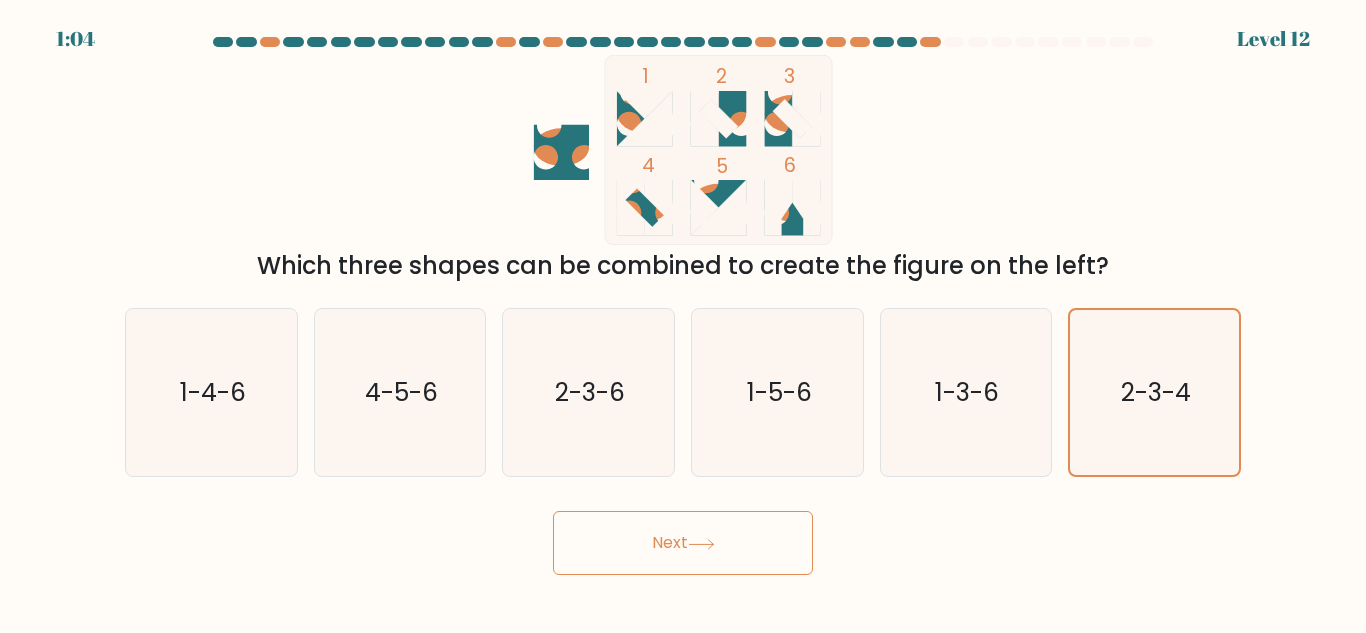 click on "Next" at bounding box center (683, 543) 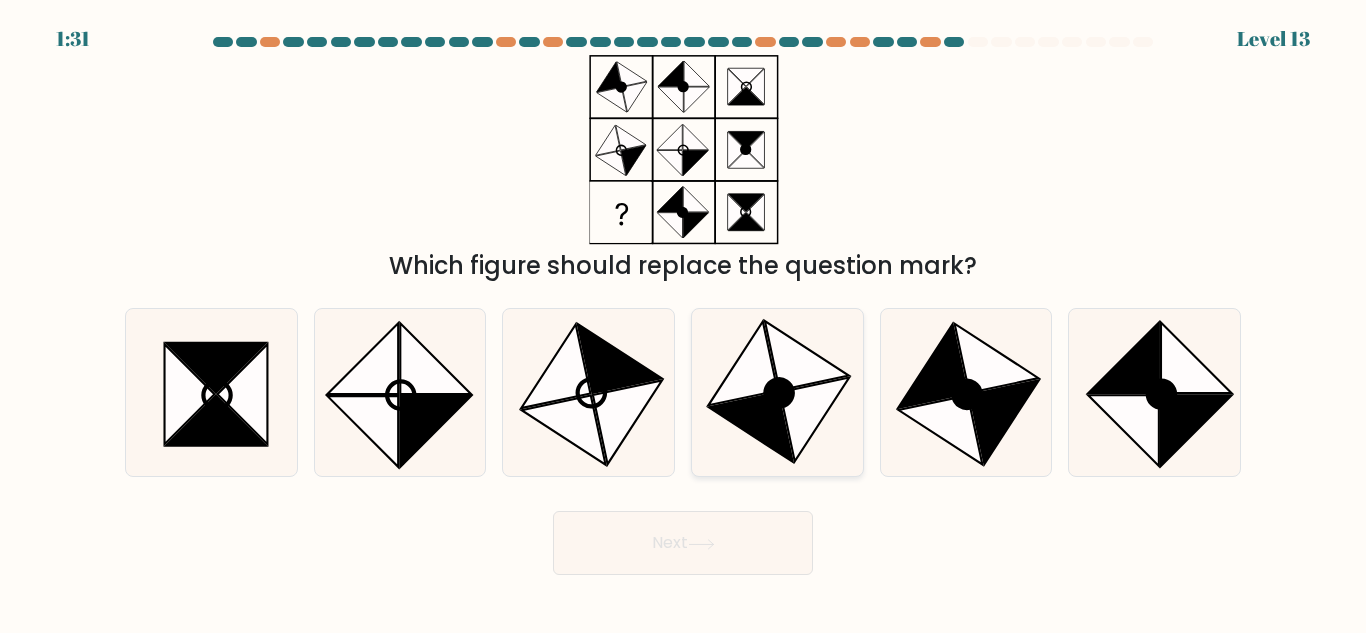 click at bounding box center (750, 427) 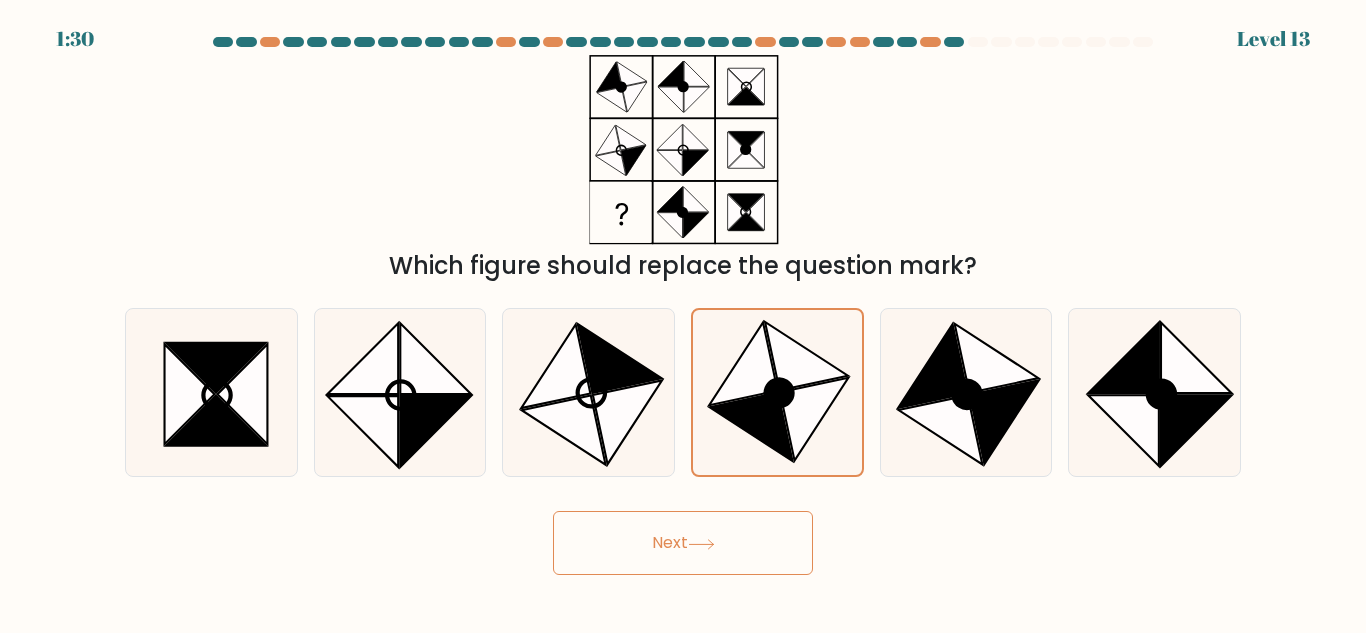 click on "Next" at bounding box center (683, 543) 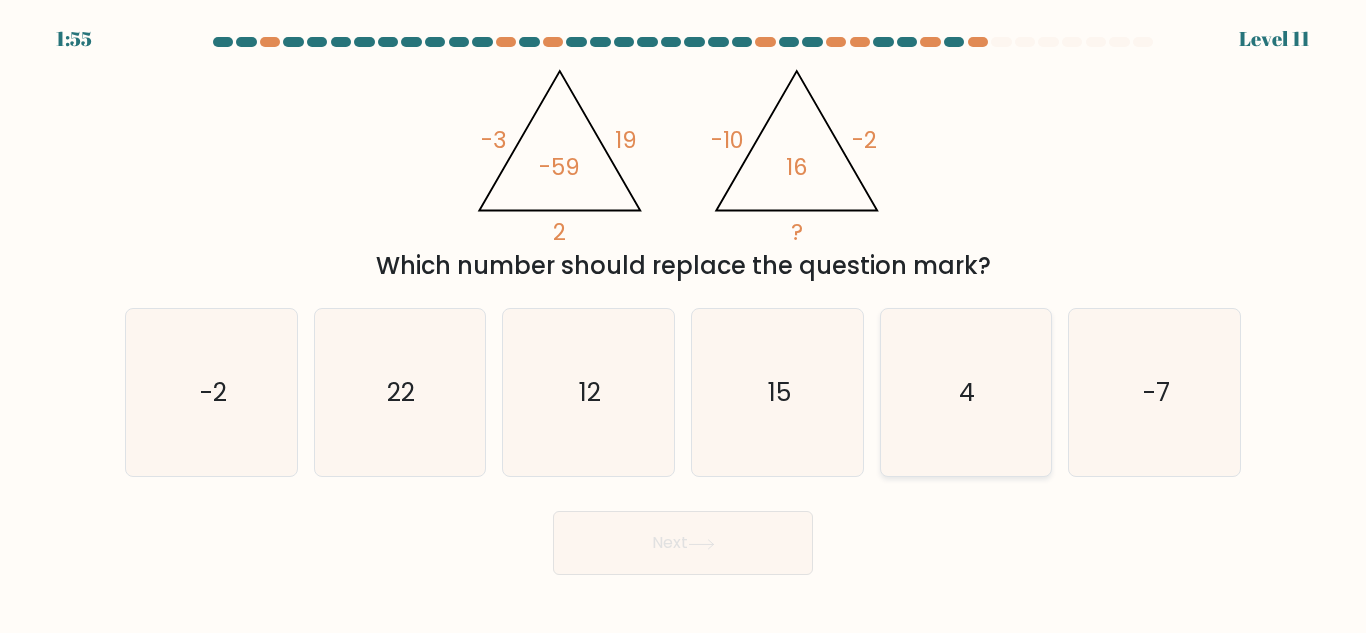 click on "4" at bounding box center (965, 392) 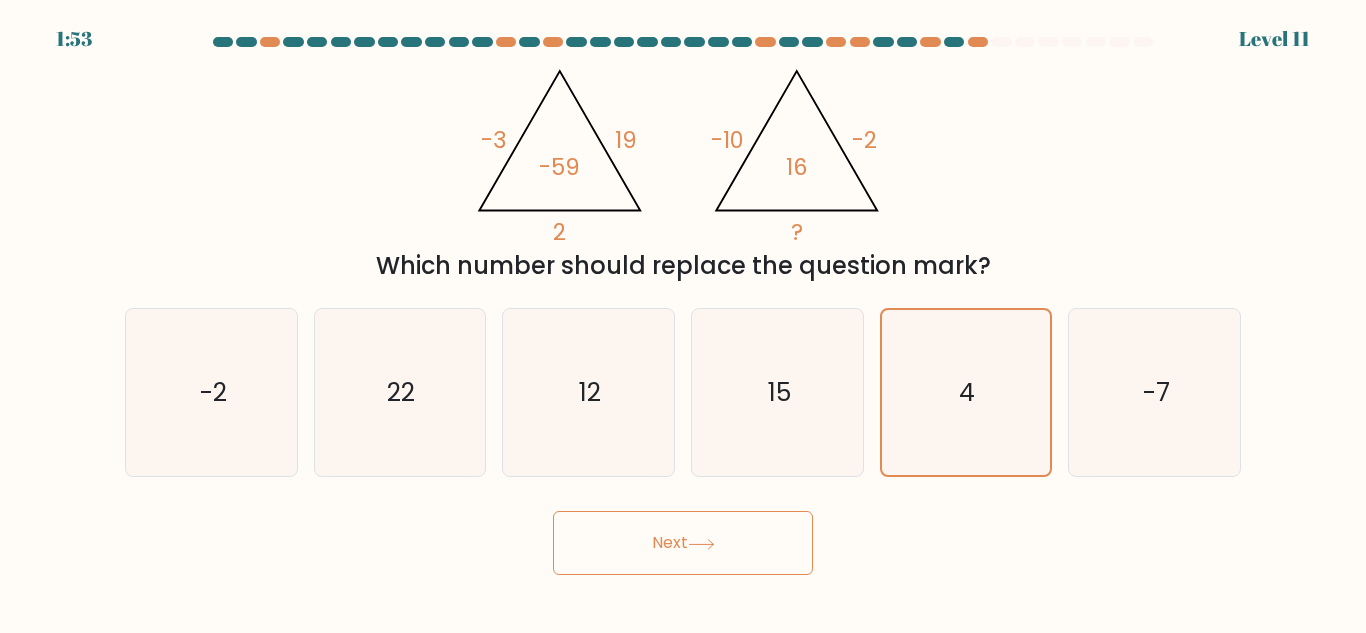 click on "Next" at bounding box center (683, 543) 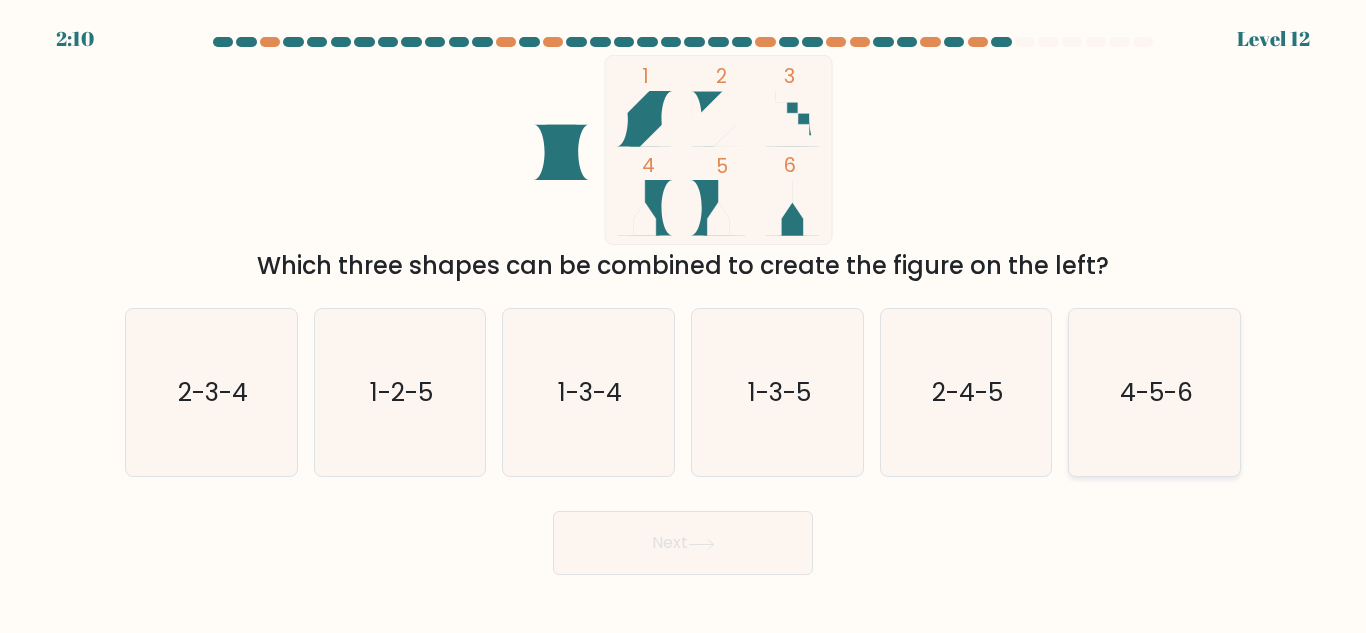click on "4-5-6" at bounding box center (1156, 392) 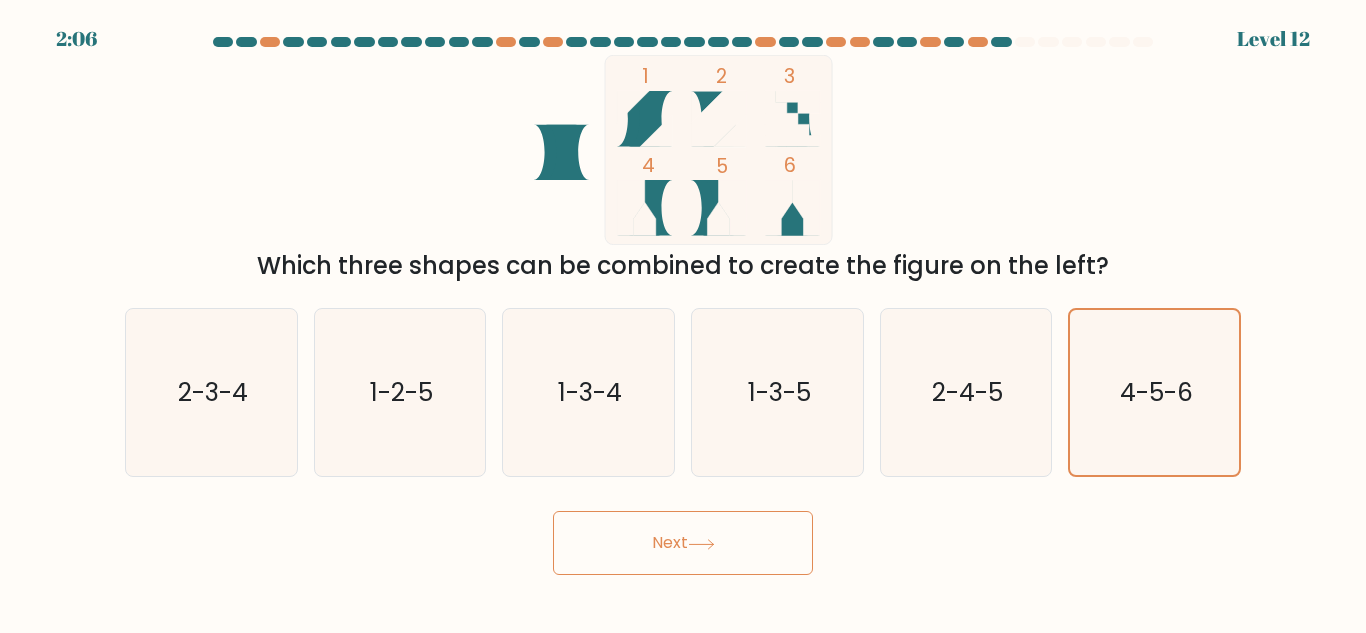 click on "Next" at bounding box center (683, 543) 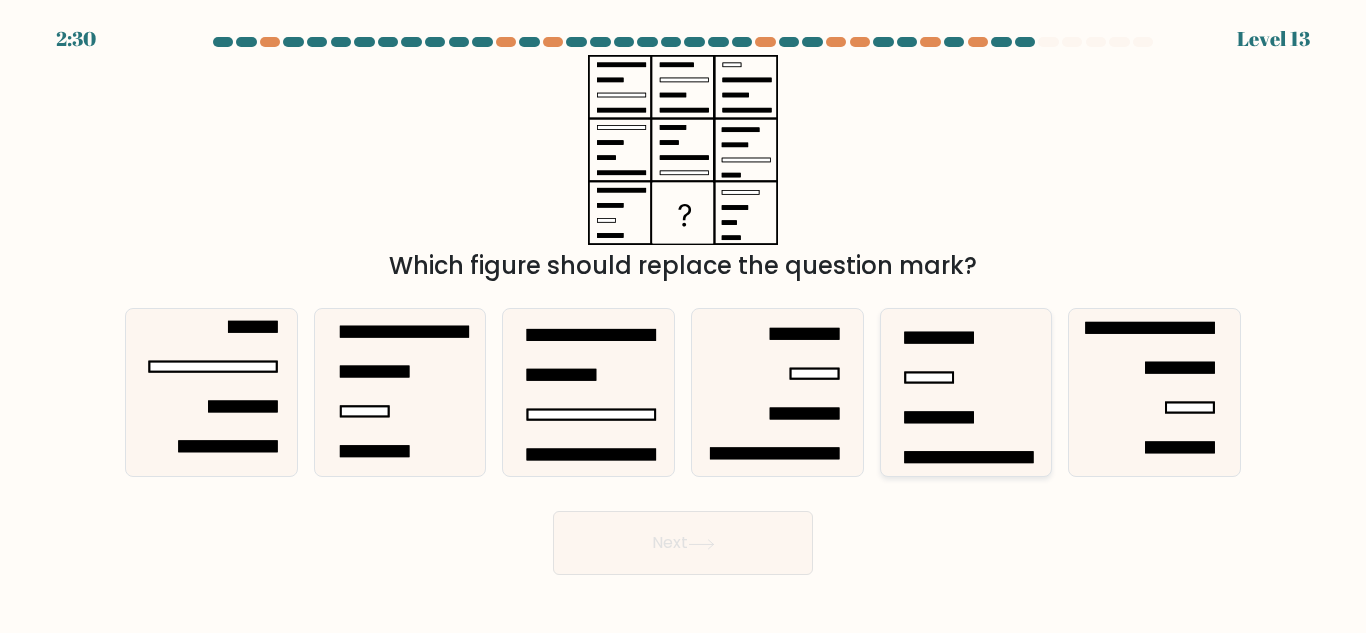 click at bounding box center [965, 392] 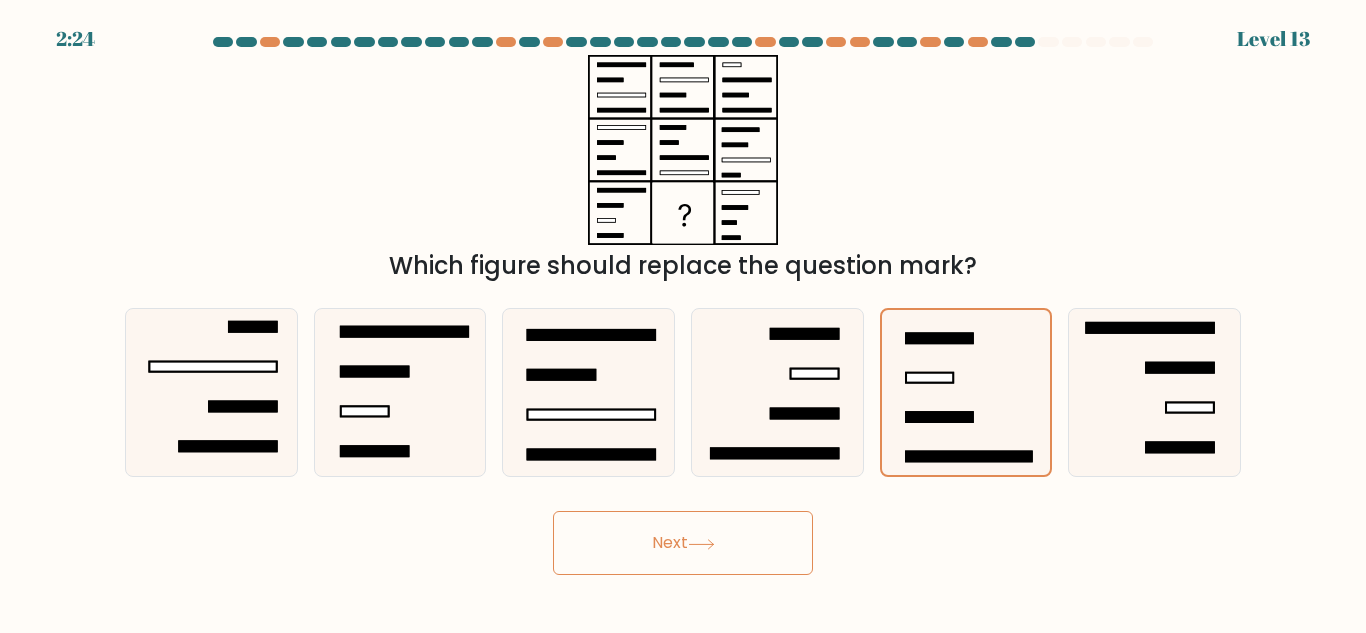 click on "Next" at bounding box center (683, 543) 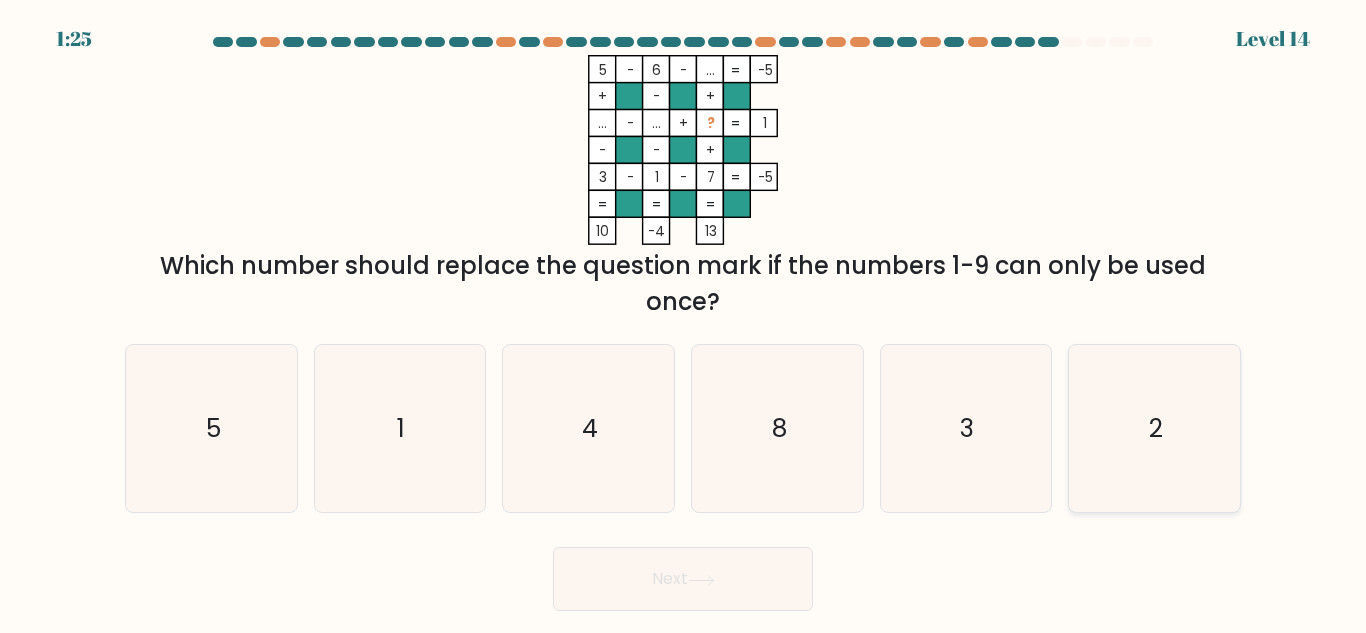 click on "2" at bounding box center (1154, 428) 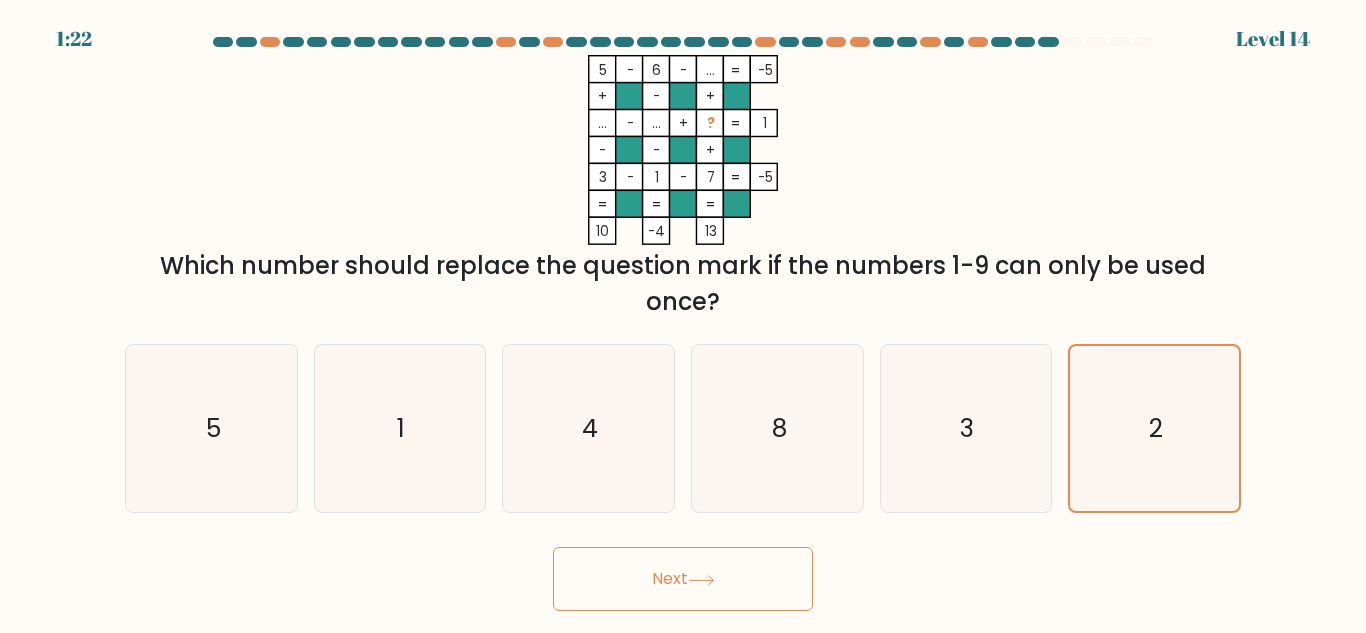 click on "Next" at bounding box center [683, 579] 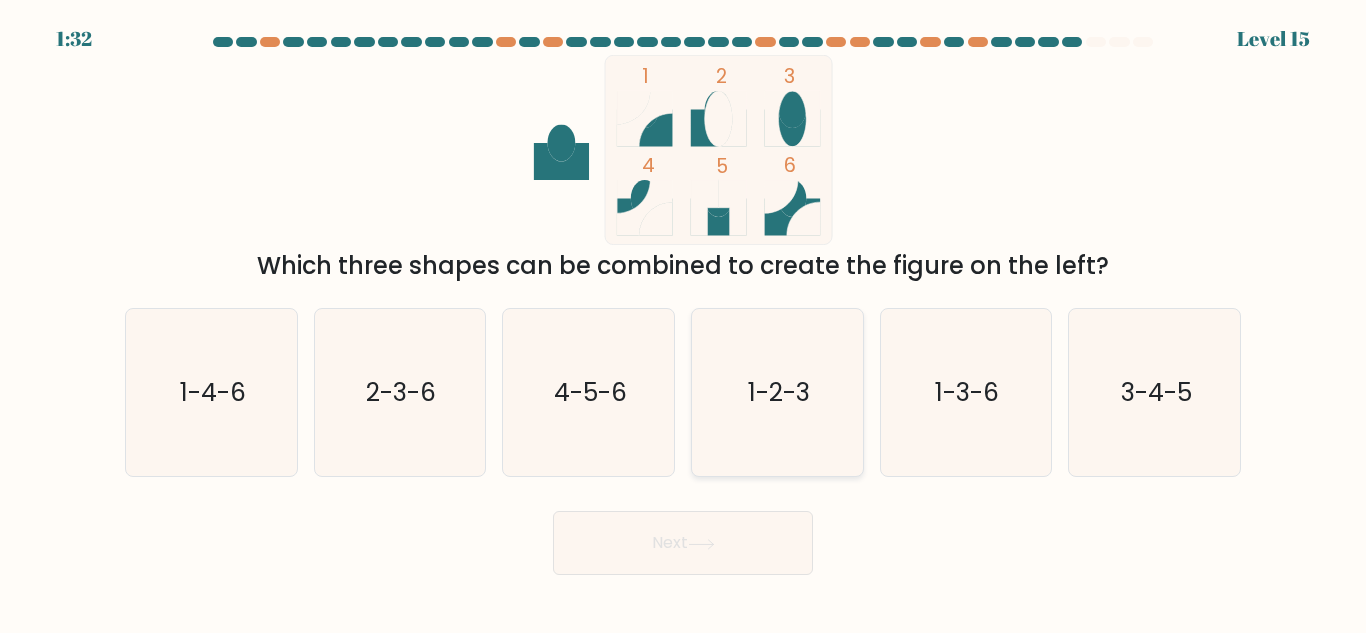 click on "1-2-3" at bounding box center (777, 392) 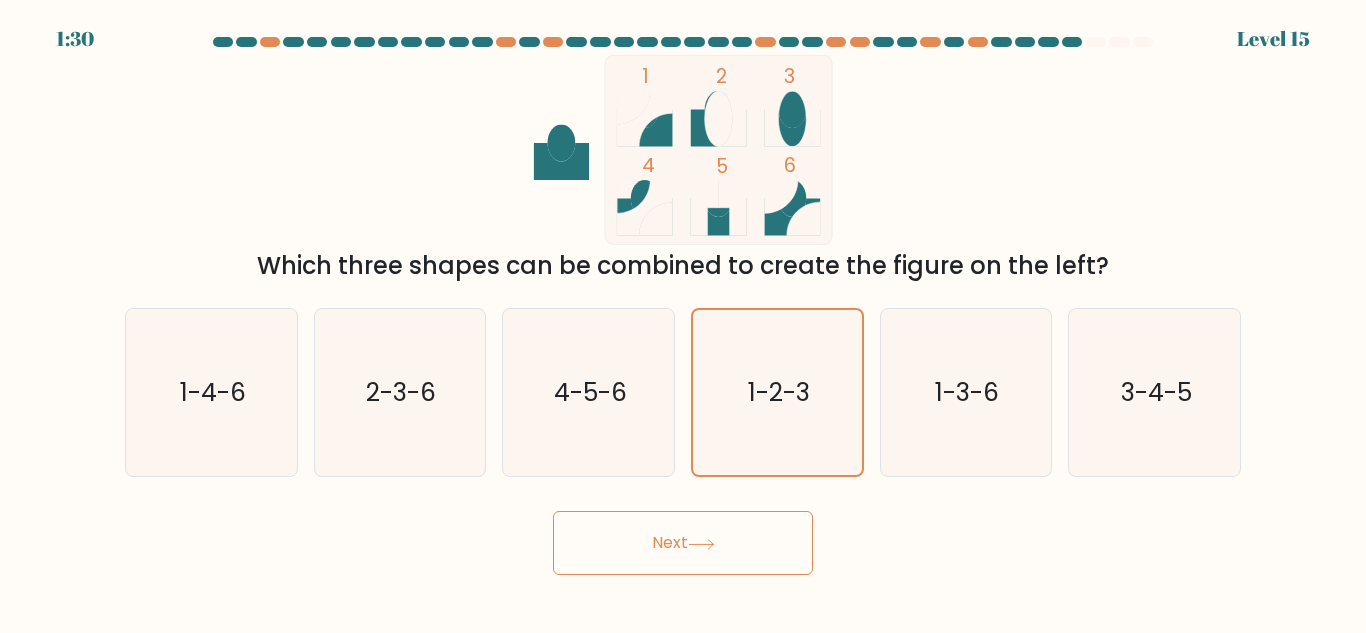 click at bounding box center [701, 544] 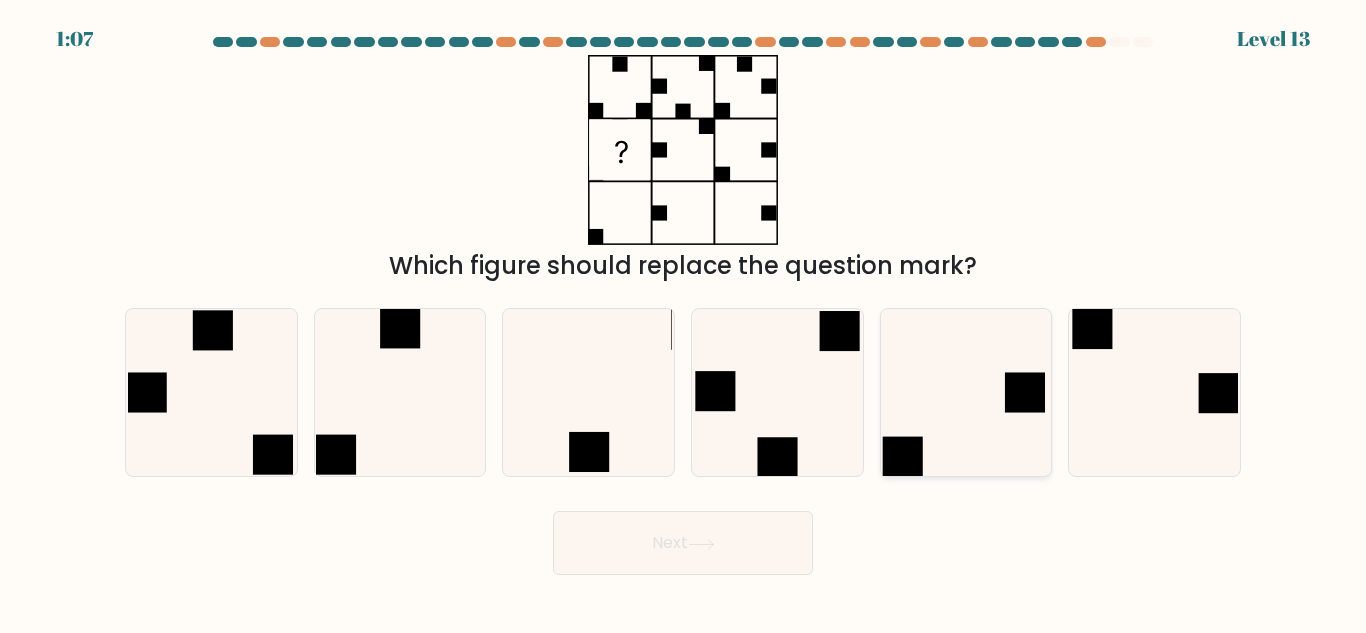 click at bounding box center (965, 392) 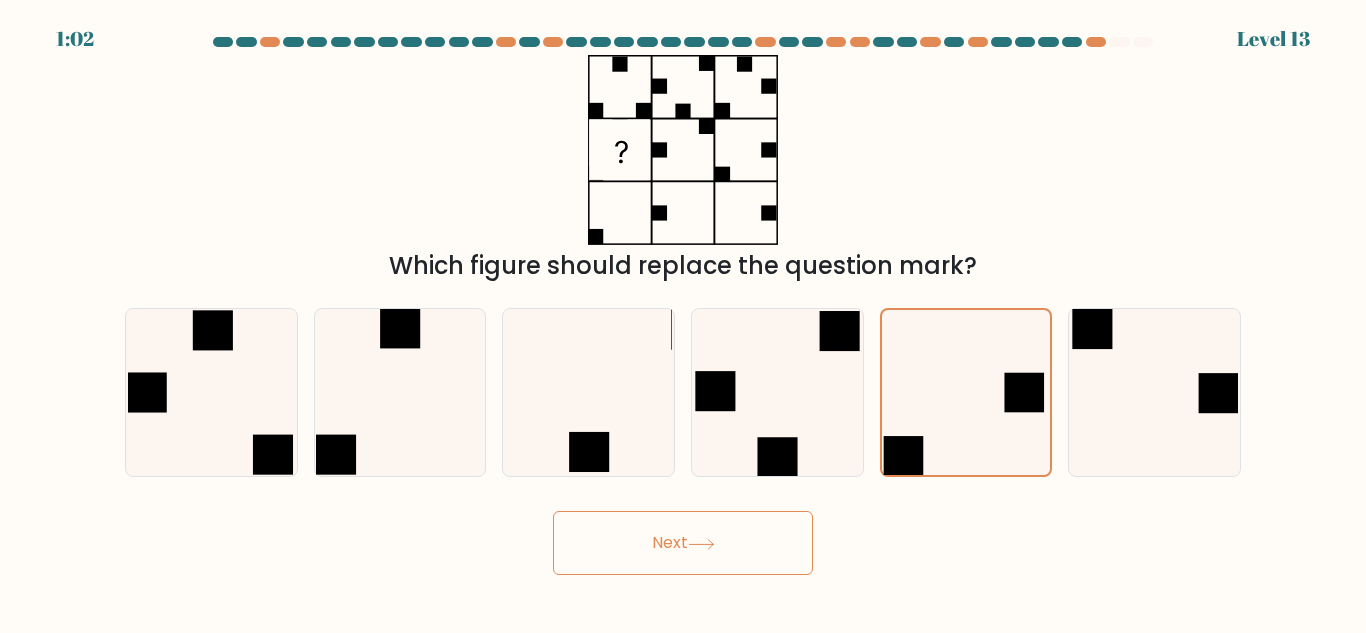 click on "Next" at bounding box center [683, 543] 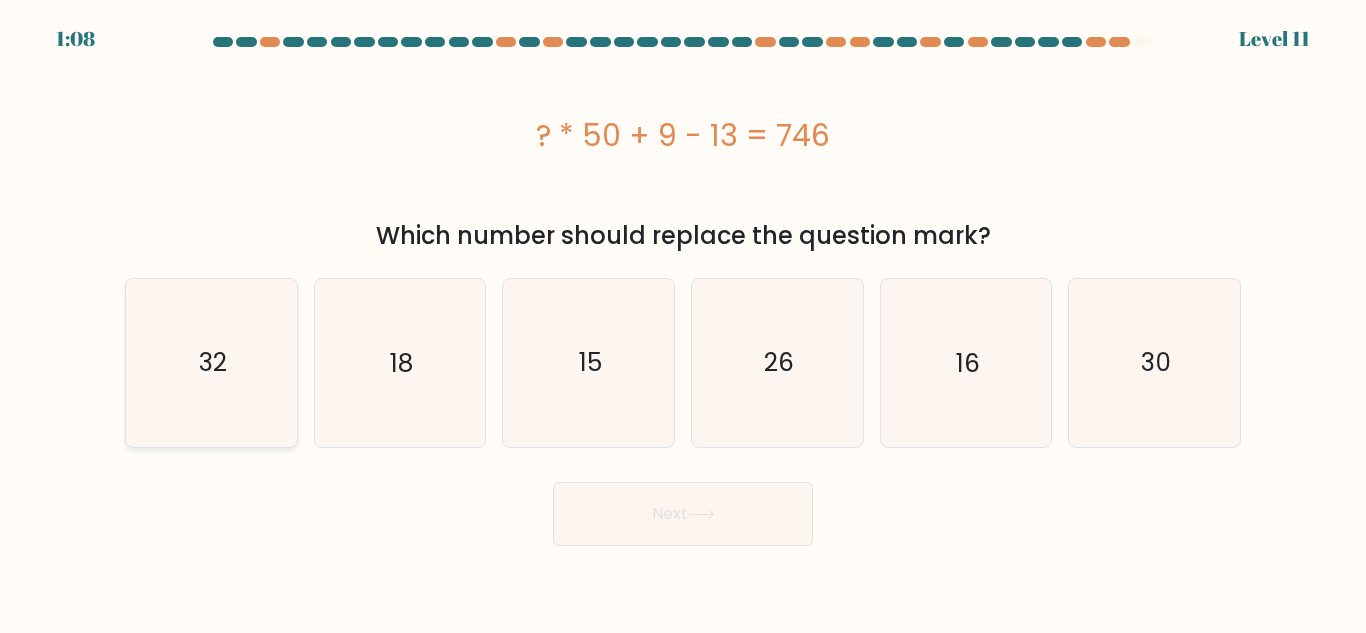 click on "32" at bounding box center [211, 362] 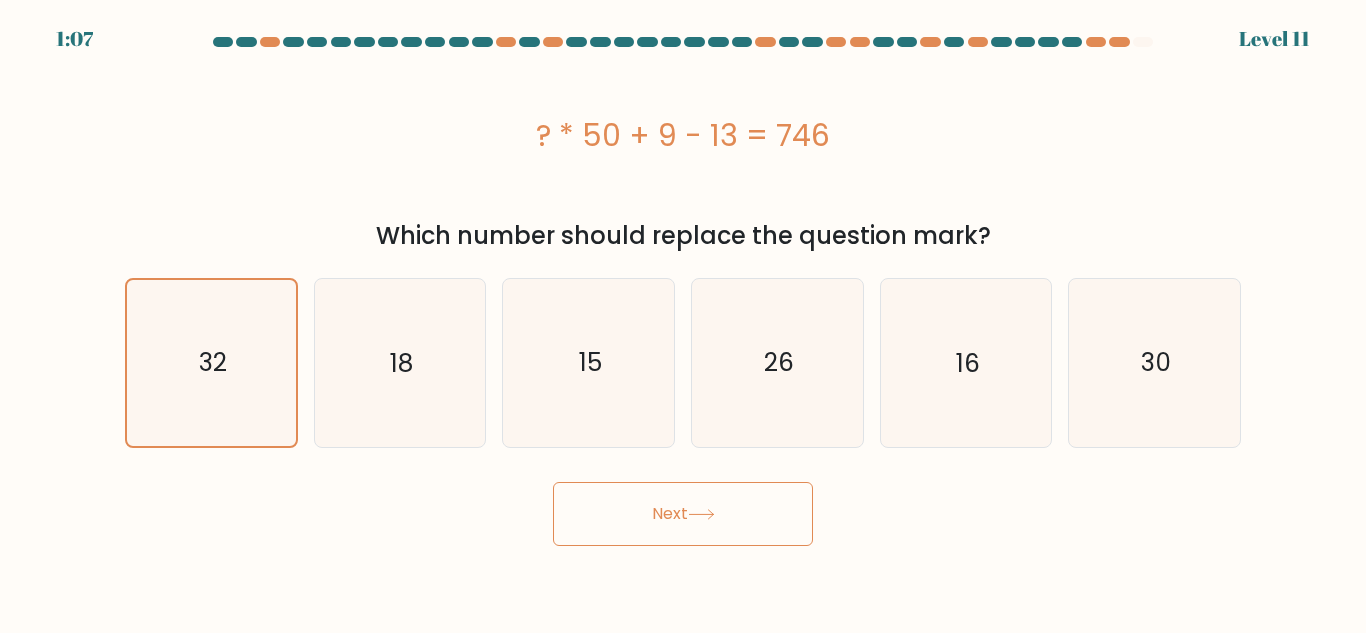 click on "Next" at bounding box center (683, 514) 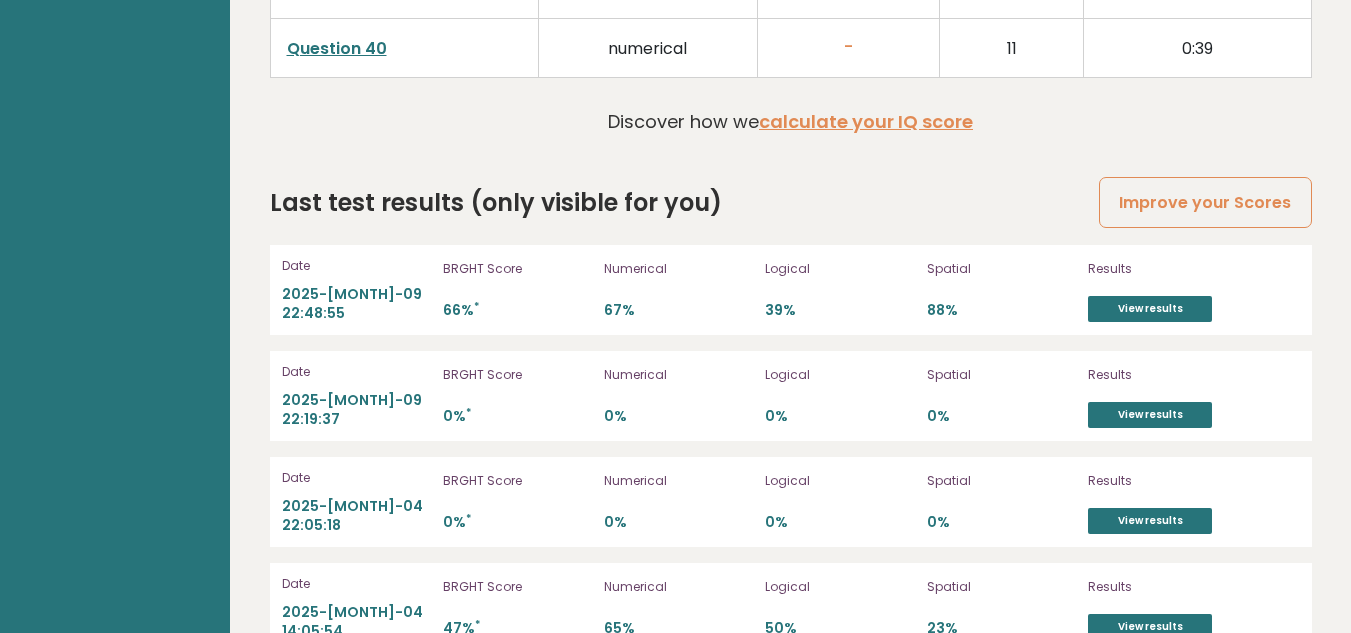 scroll, scrollTop: 5576, scrollLeft: 0, axis: vertical 